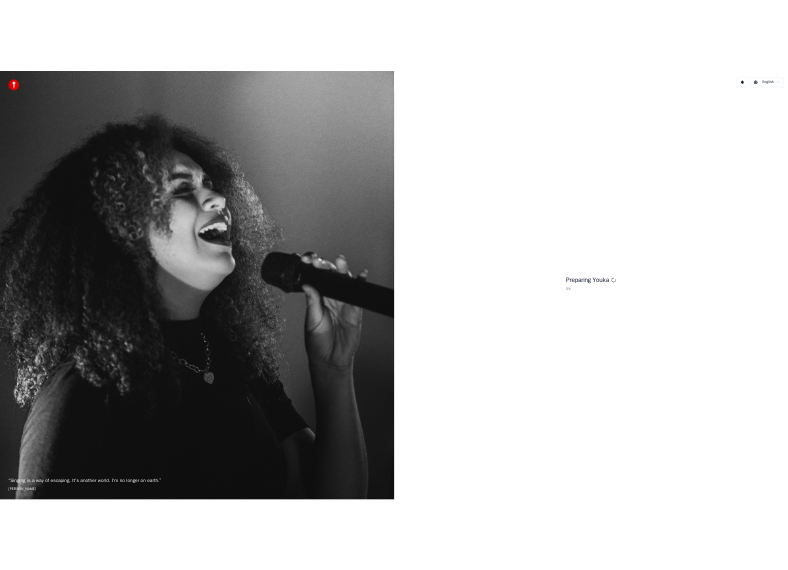 scroll, scrollTop: 0, scrollLeft: 0, axis: both 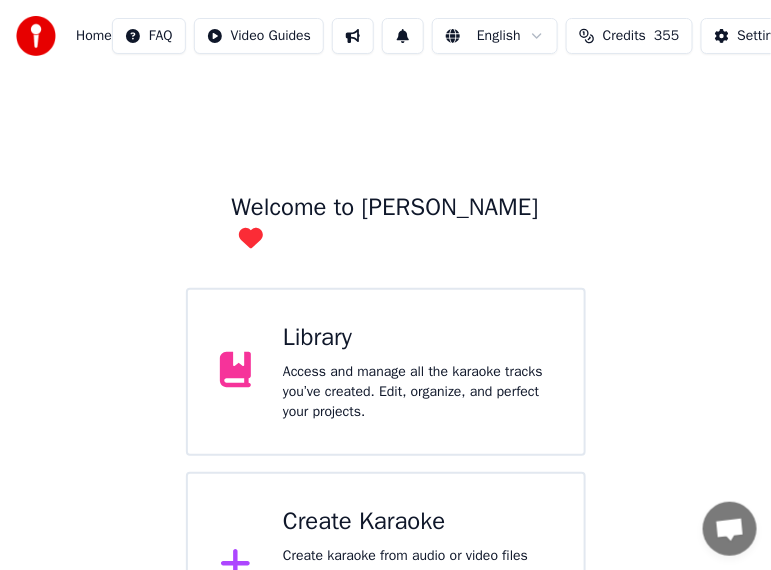 click on "Welcome to Youka Library Access and manage all the karaoke tracks you’ve created. Edit, organize, and perfect your projects. Create Karaoke Create karaoke from audio or video files (MP3, MP4, and more), or paste a URL to instantly generate a karaoke video with synchronized lyrics." at bounding box center [385, 366] 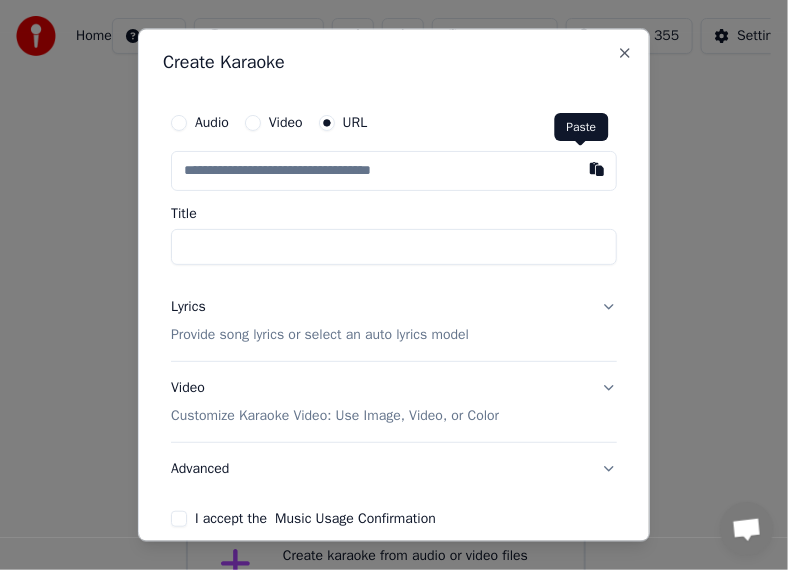click at bounding box center [597, 170] 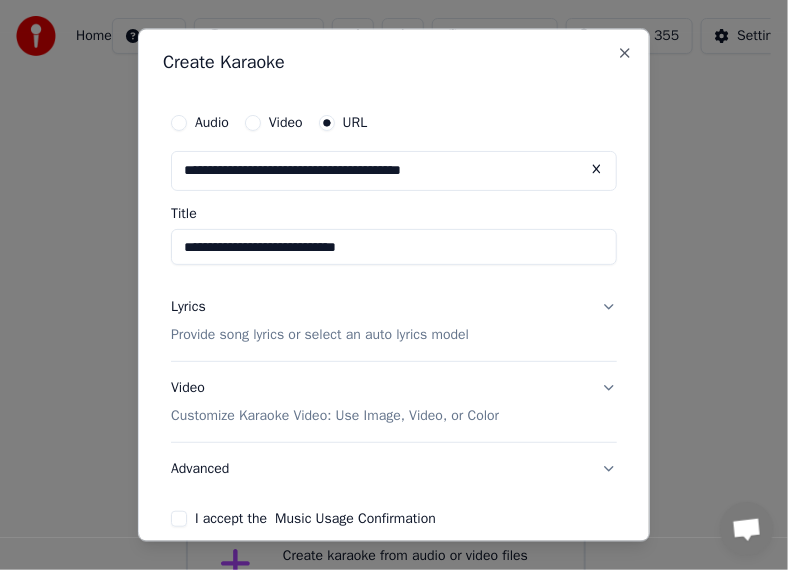 drag, startPoint x: 423, startPoint y: 247, endPoint x: 374, endPoint y: 243, distance: 49.162994 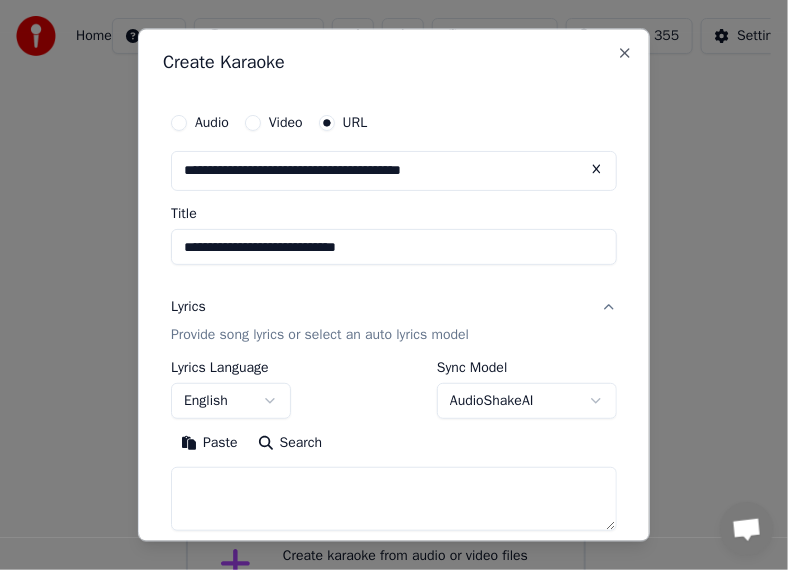 drag, startPoint x: 447, startPoint y: 246, endPoint x: 363, endPoint y: 241, distance: 84.14868 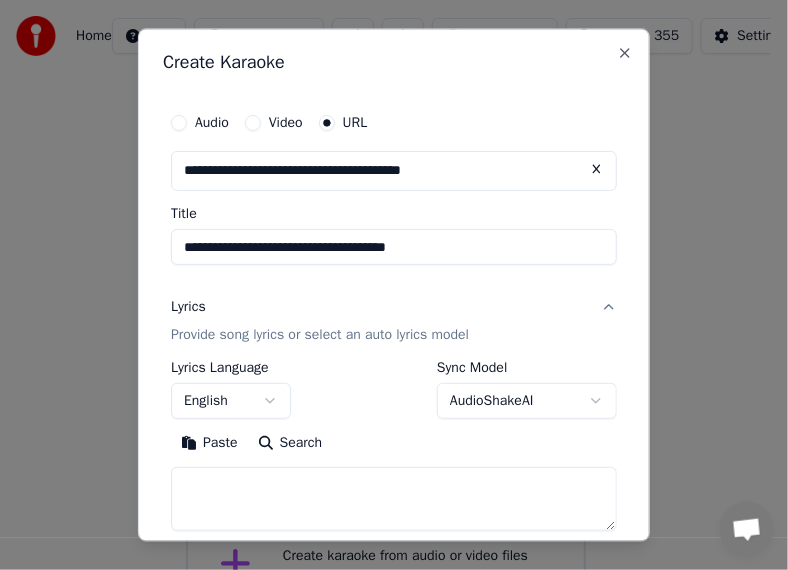 click on "**********" at bounding box center (394, 248) 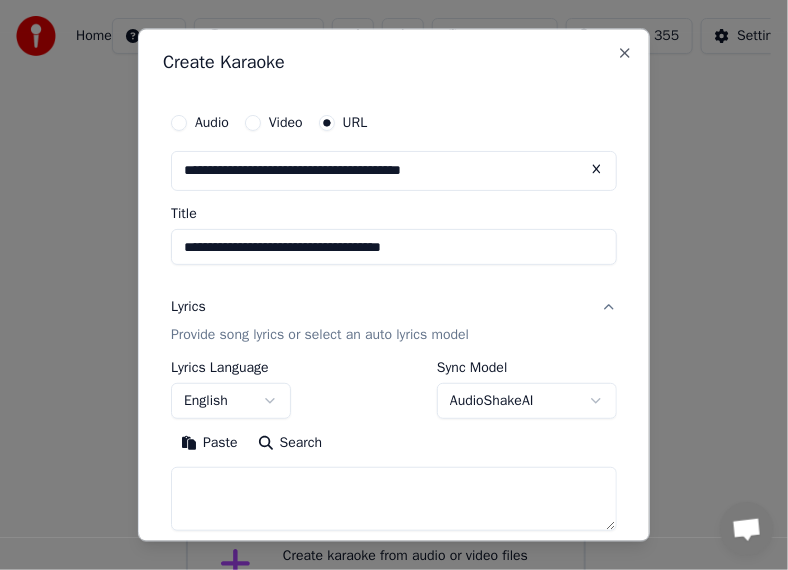 click on "**********" at bounding box center [394, 248] 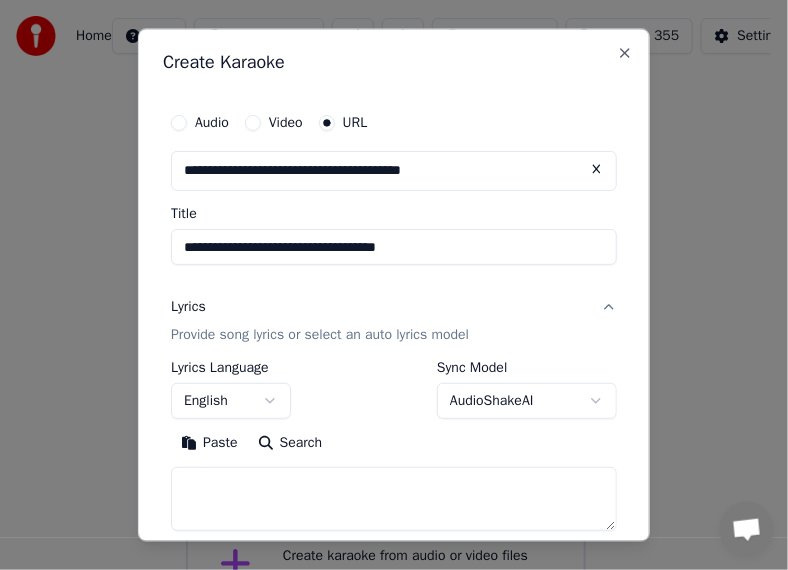 click on "**********" at bounding box center [394, 248] 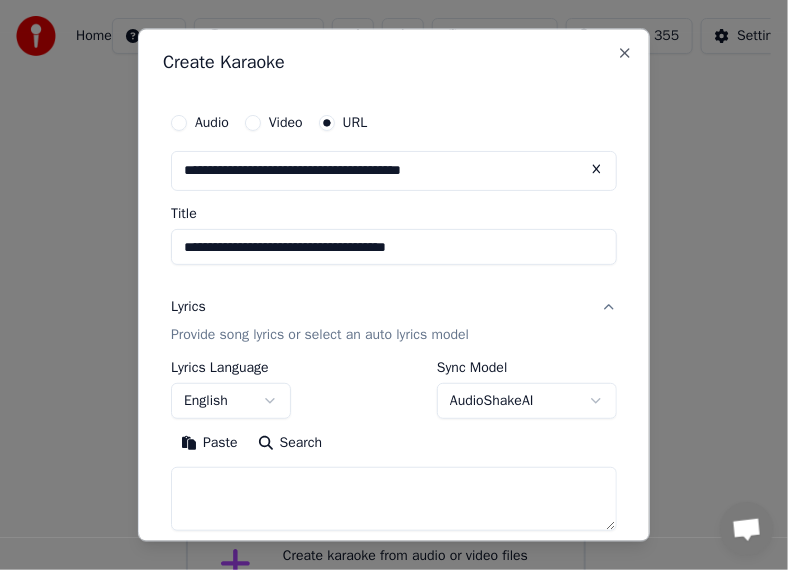 drag, startPoint x: 412, startPoint y: 250, endPoint x: 528, endPoint y: 248, distance: 116.01724 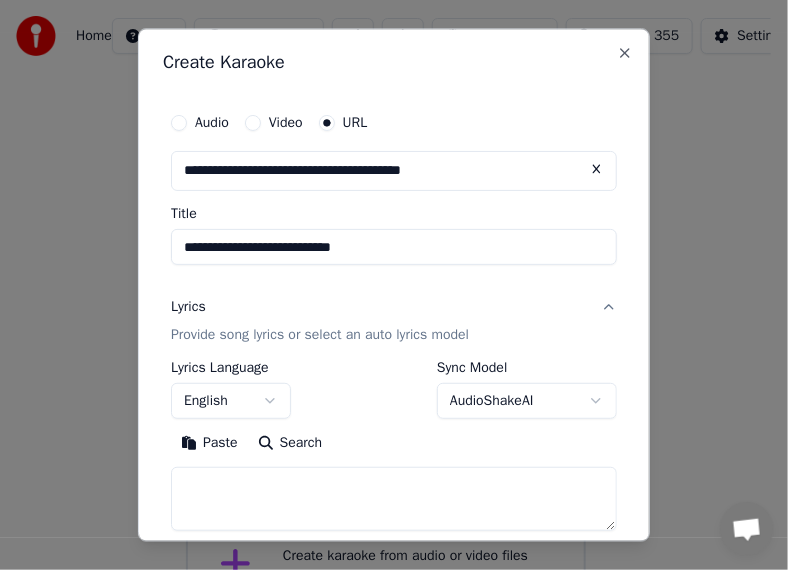 drag, startPoint x: 237, startPoint y: 253, endPoint x: 161, endPoint y: 246, distance: 76.321686 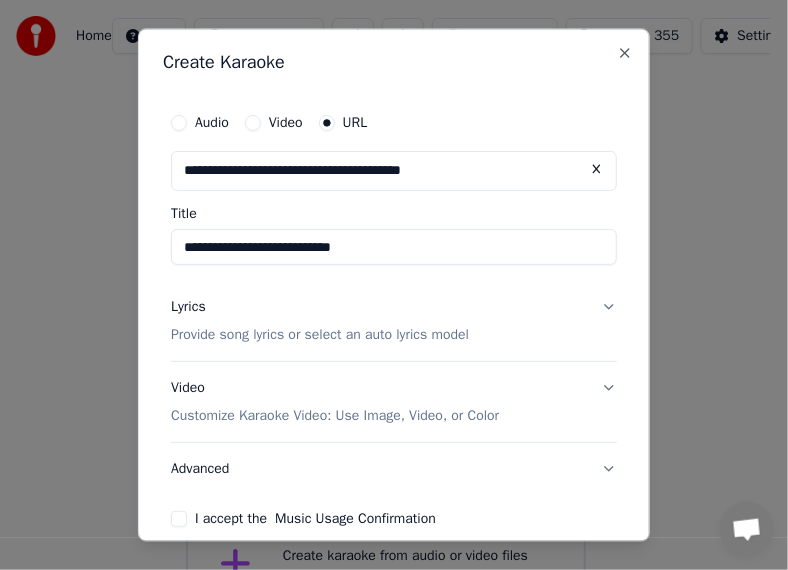 click on "Lyrics Provide song lyrics or select an auto lyrics model" at bounding box center [394, 322] 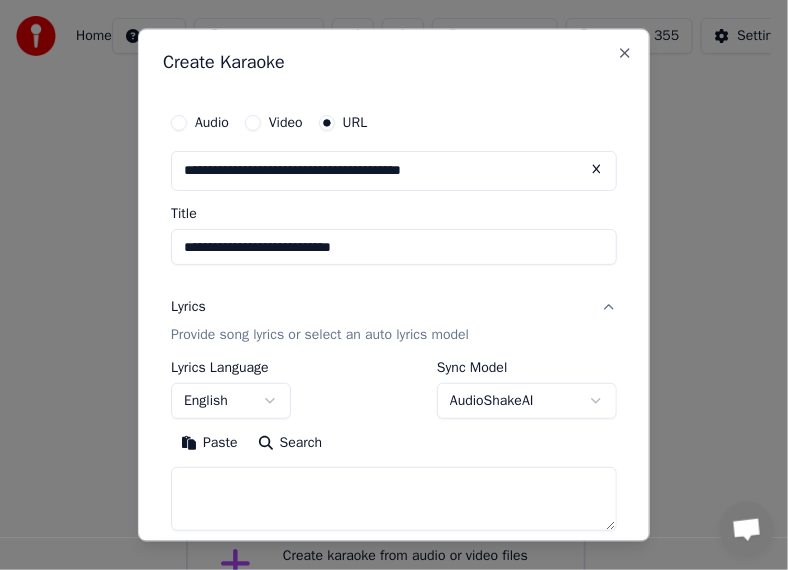 click on "English" at bounding box center (231, 401) 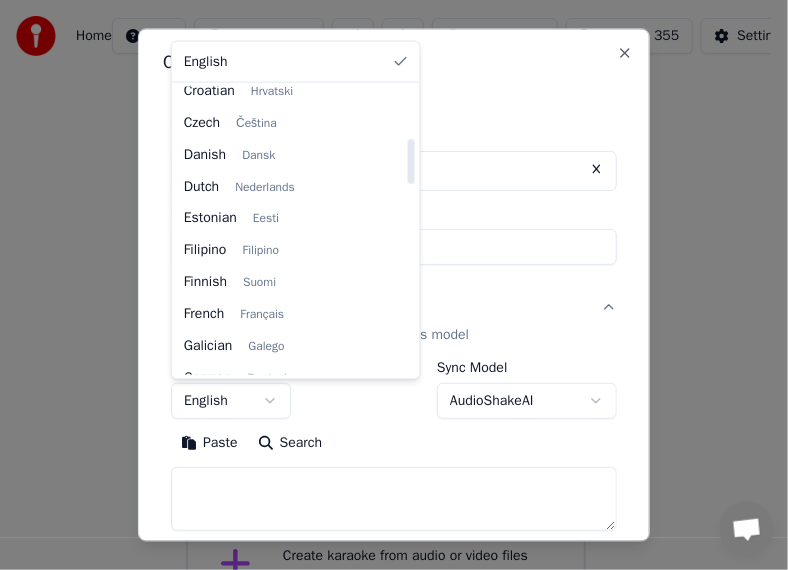 scroll, scrollTop: 600, scrollLeft: 0, axis: vertical 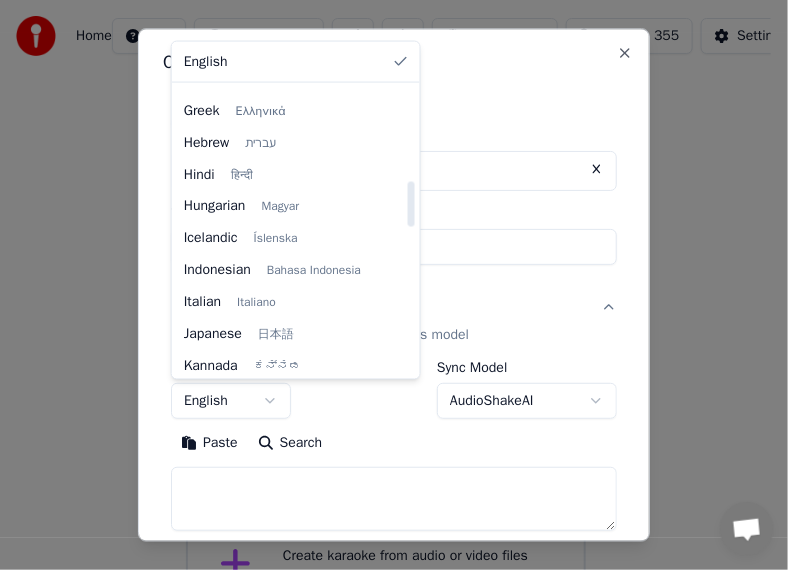 select on "**" 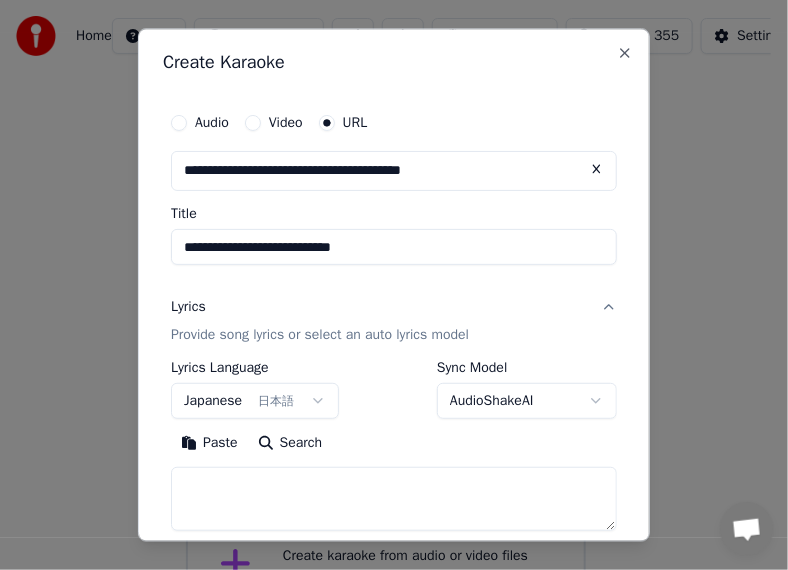 click on "Paste" at bounding box center (209, 443) 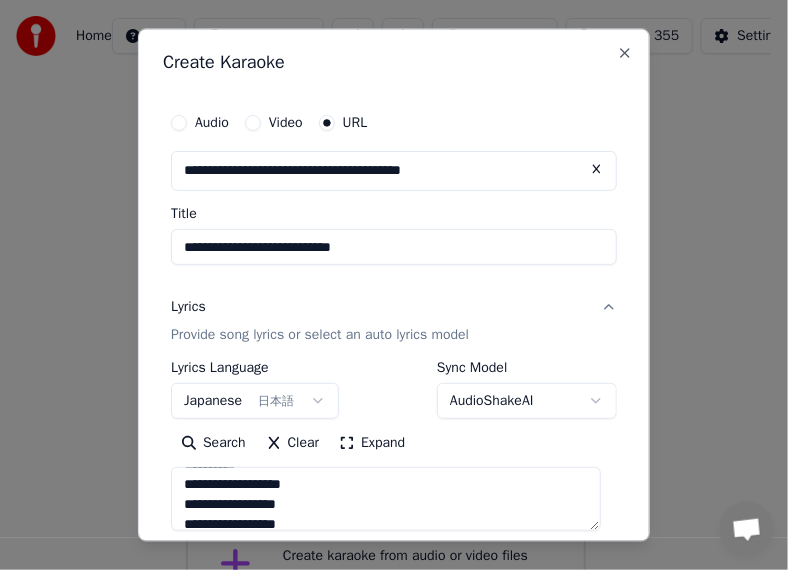 scroll, scrollTop: 1053, scrollLeft: 0, axis: vertical 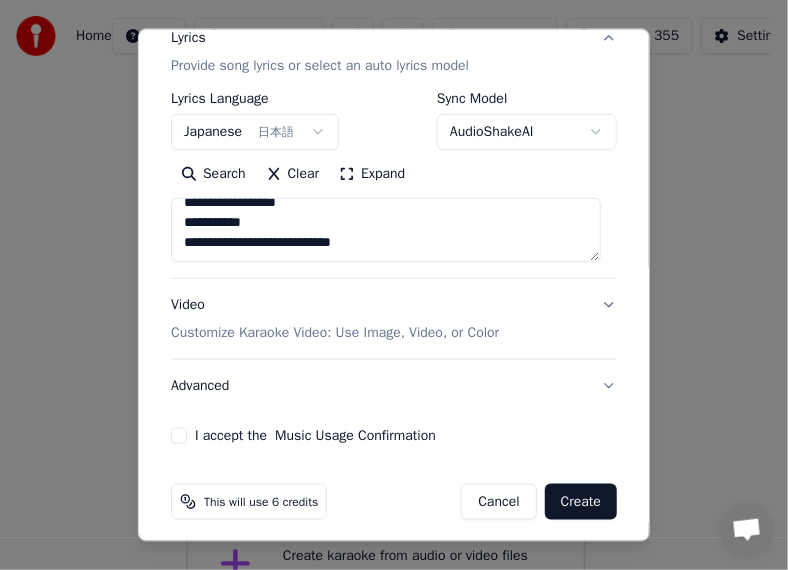 click on "Advanced" at bounding box center [394, 385] 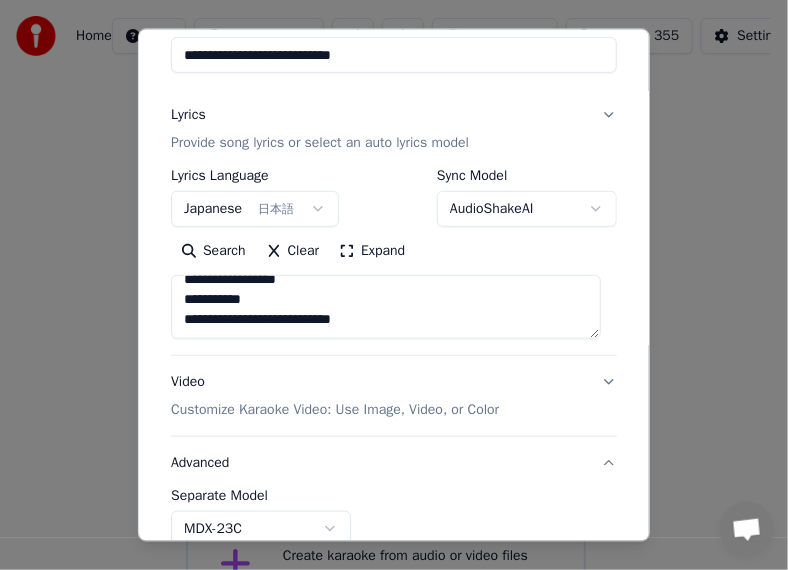 scroll, scrollTop: 167, scrollLeft: 0, axis: vertical 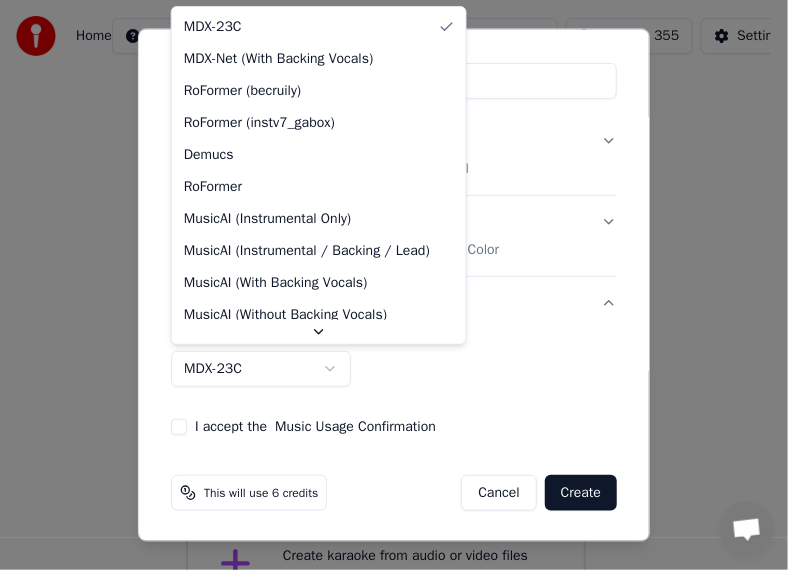 click on "**********" at bounding box center (385, 330) 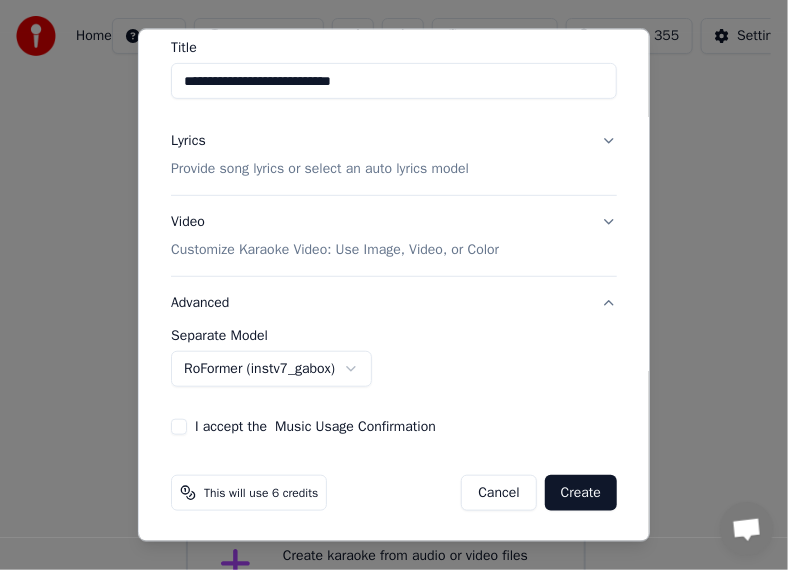 click on "I accept the   Music Usage Confirmation" at bounding box center (179, 426) 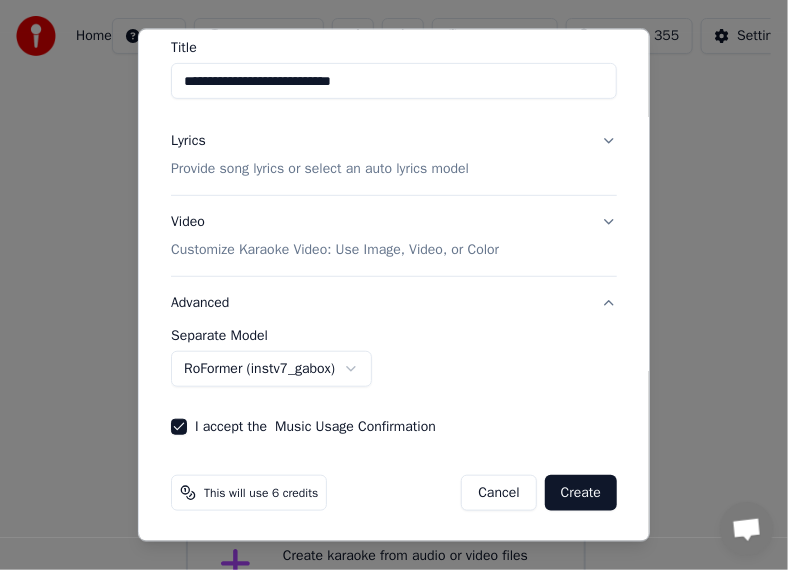 click on "Create" at bounding box center [581, 492] 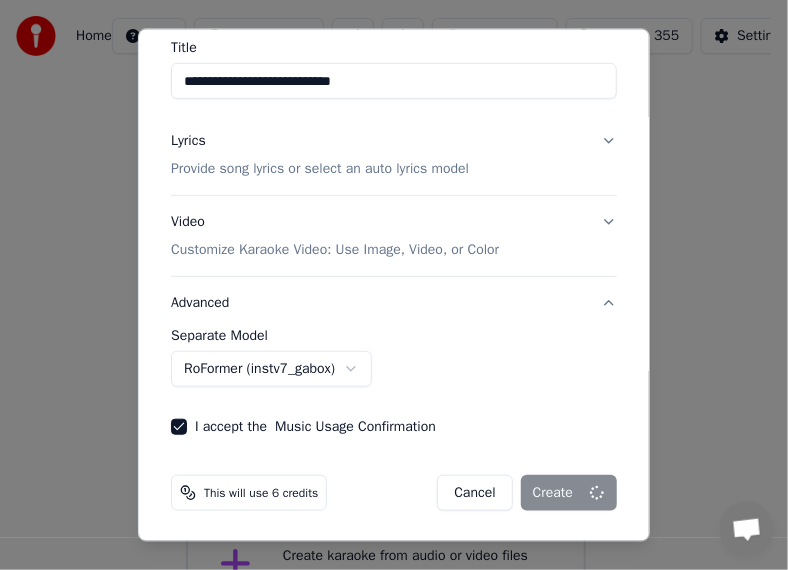scroll, scrollTop: 166, scrollLeft: 0, axis: vertical 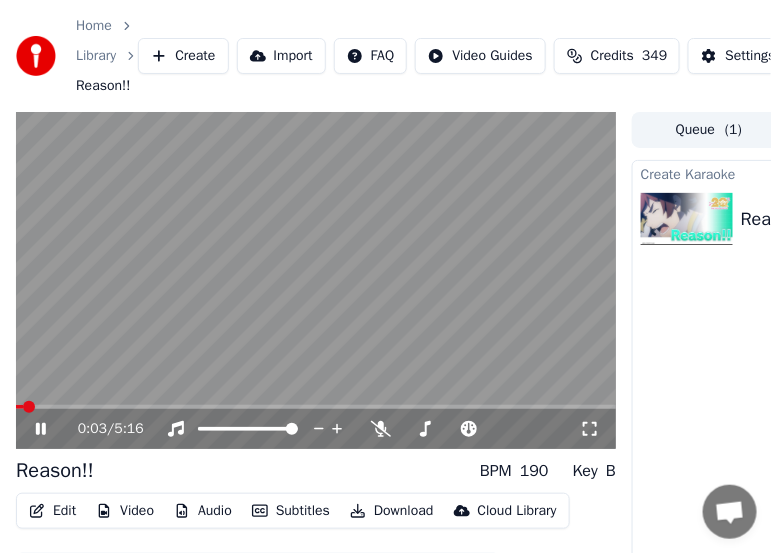 click at bounding box center (316, 281) 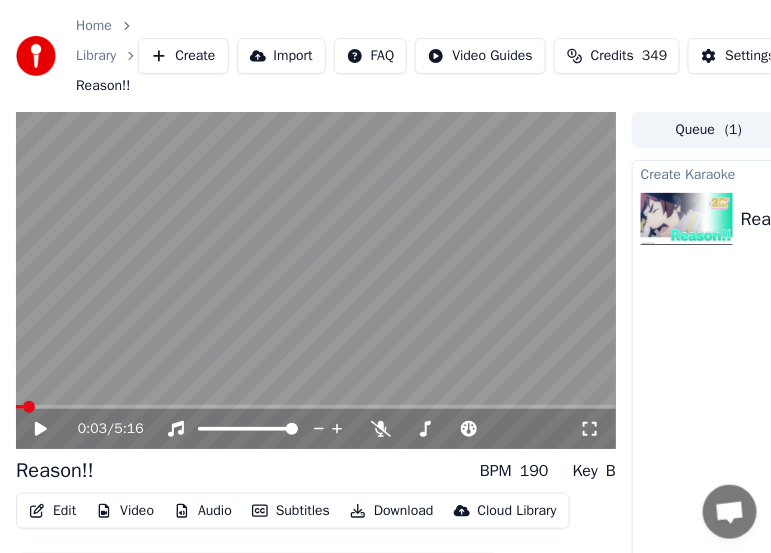 click on "Create" at bounding box center (183, 56) 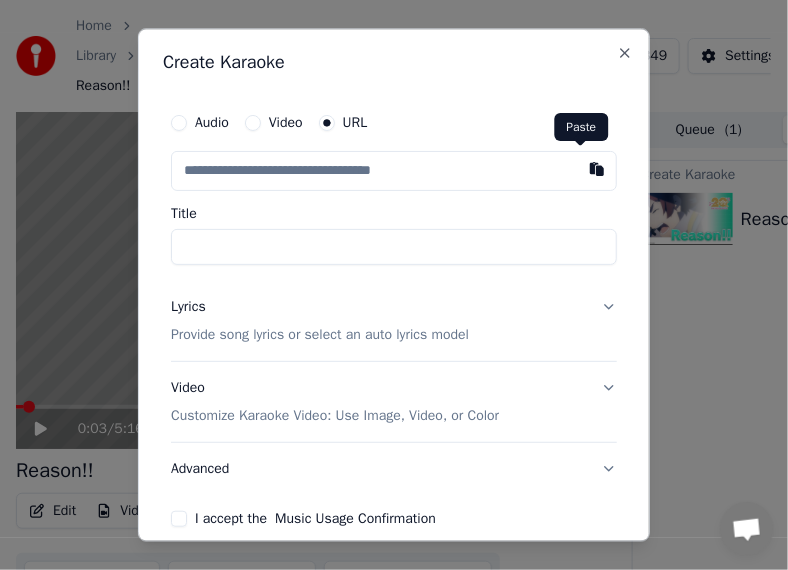 click at bounding box center [597, 170] 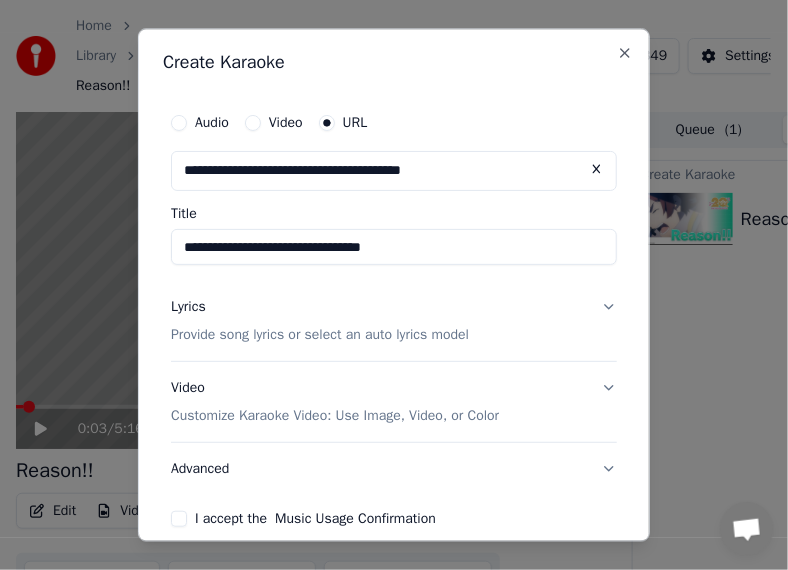 drag, startPoint x: 418, startPoint y: 246, endPoint x: 478, endPoint y: 254, distance: 60.530983 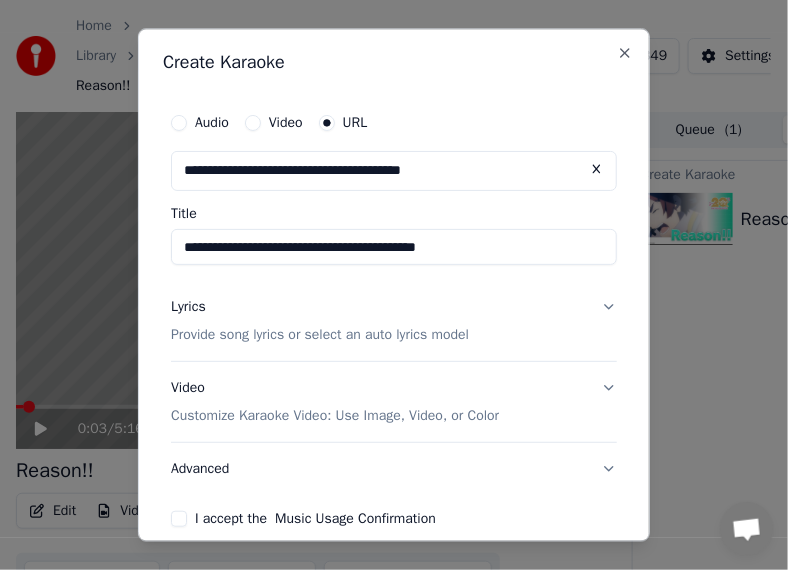 drag, startPoint x: 474, startPoint y: 248, endPoint x: 610, endPoint y: 248, distance: 136 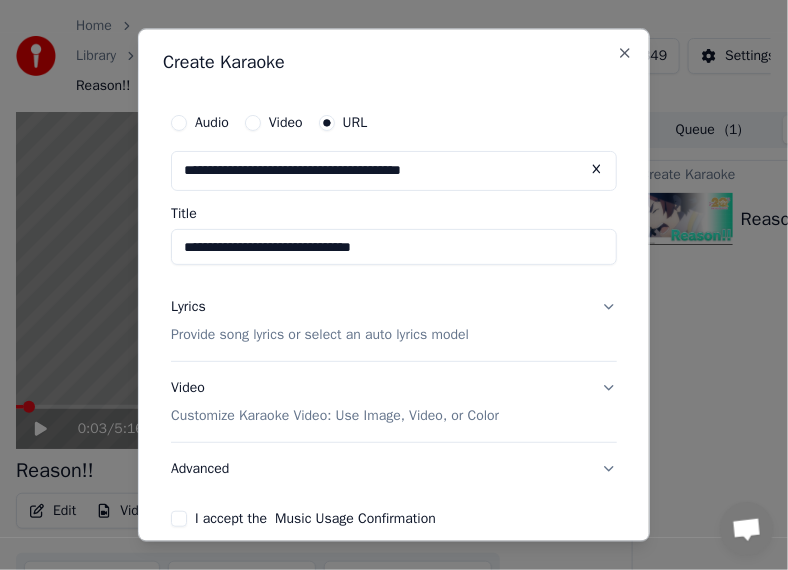 drag, startPoint x: 488, startPoint y: 253, endPoint x: 170, endPoint y: 245, distance: 318.10062 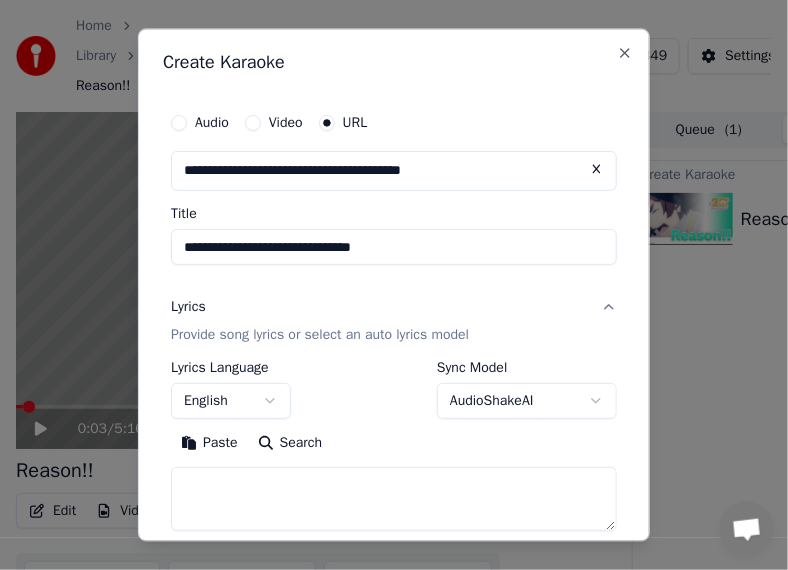 click on "**********" at bounding box center [385, 285] 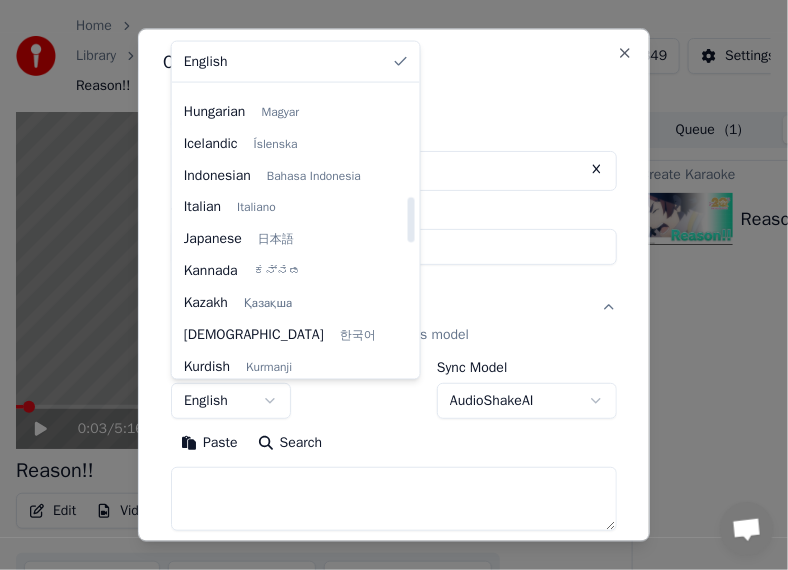 scroll, scrollTop: 700, scrollLeft: 0, axis: vertical 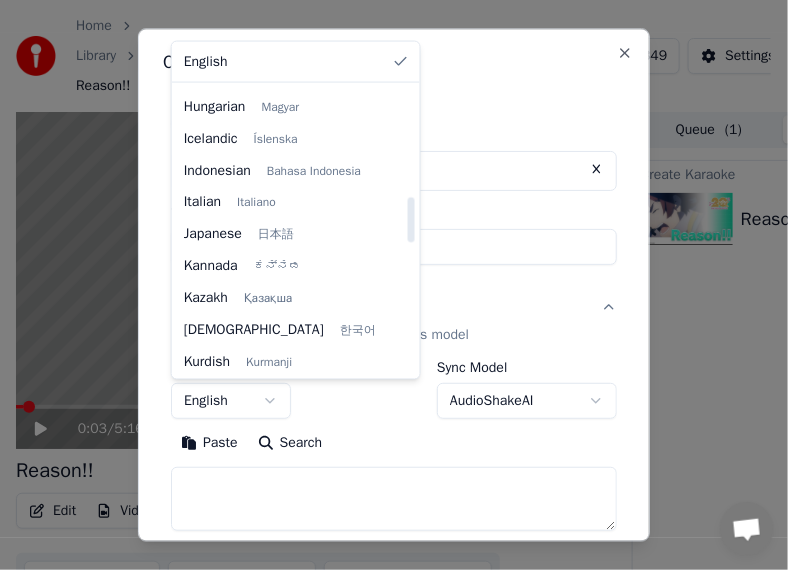 select on "**" 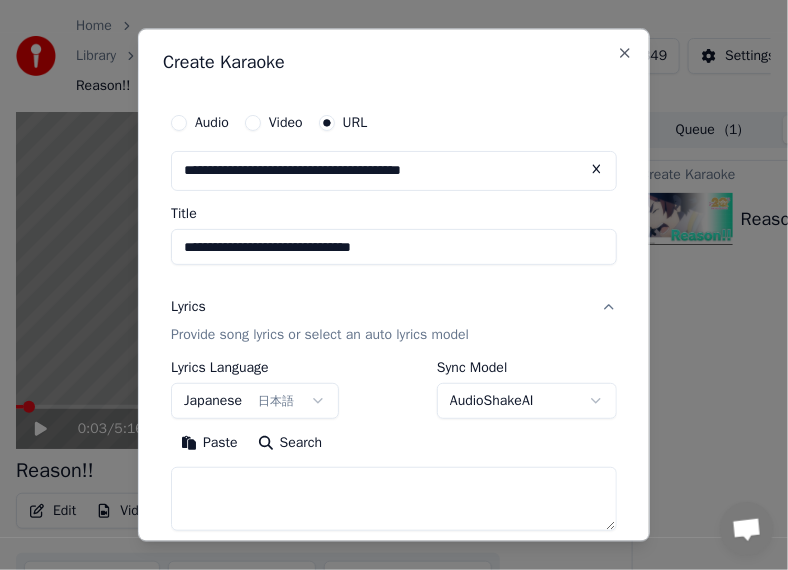 click on "Paste" at bounding box center (209, 443) 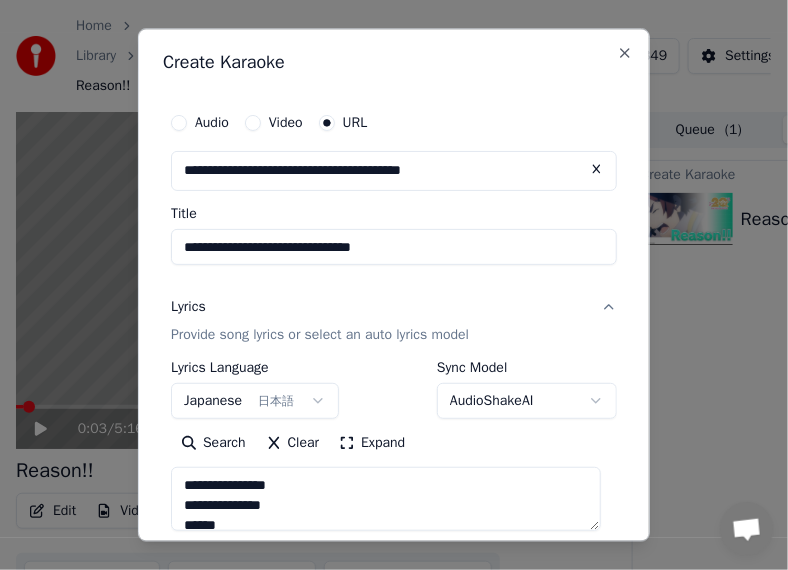 scroll, scrollTop: 280, scrollLeft: 0, axis: vertical 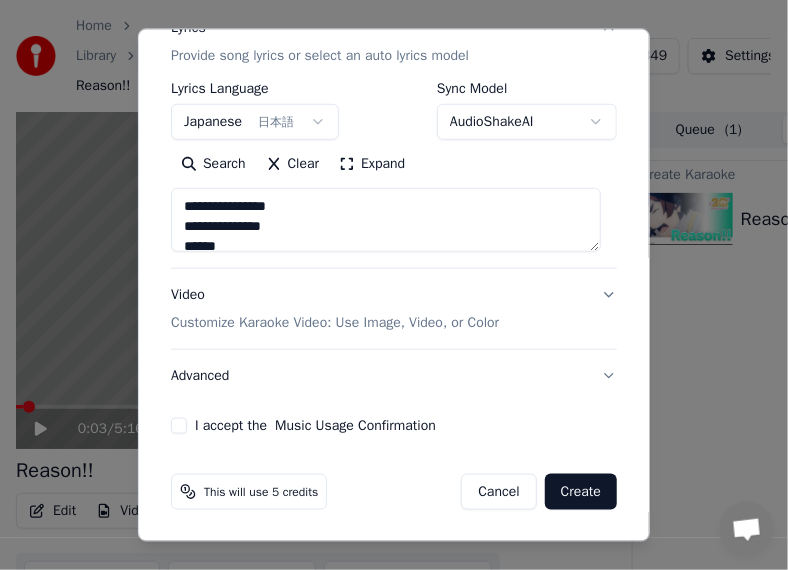 click on "Advanced" at bounding box center (394, 375) 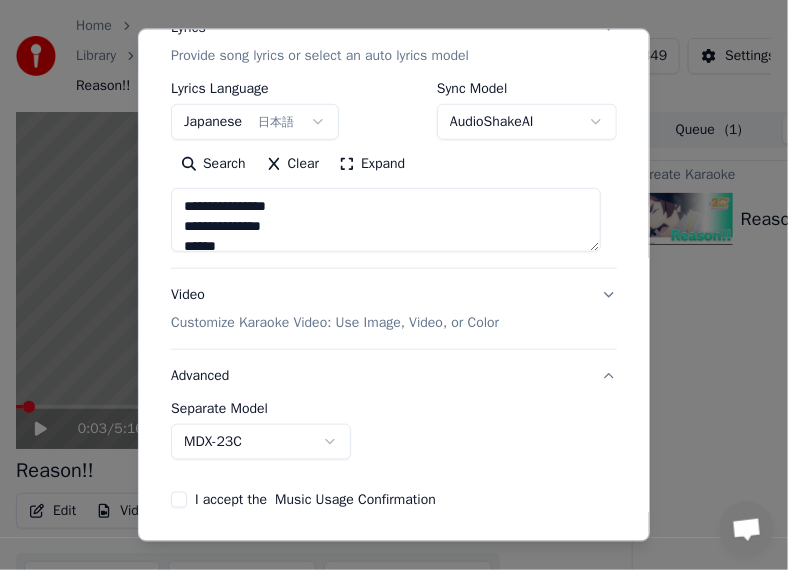 scroll, scrollTop: 167, scrollLeft: 0, axis: vertical 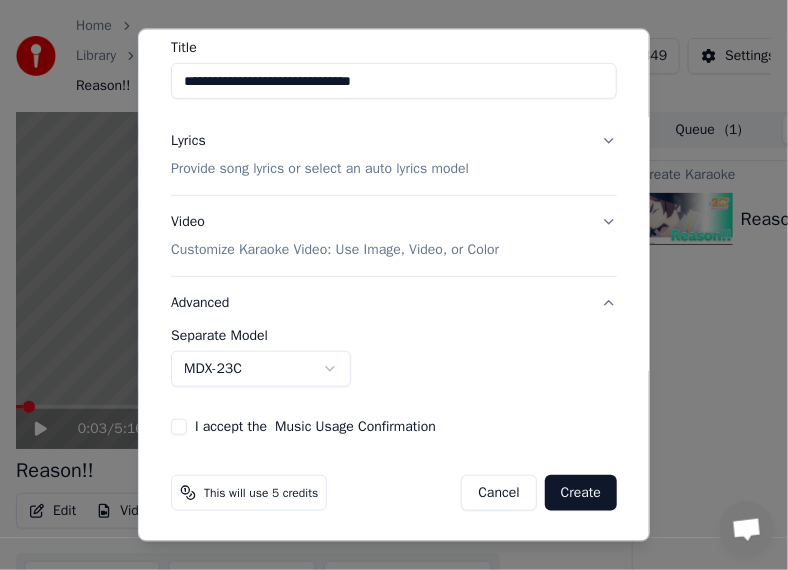 click on "**********" at bounding box center (385, 285) 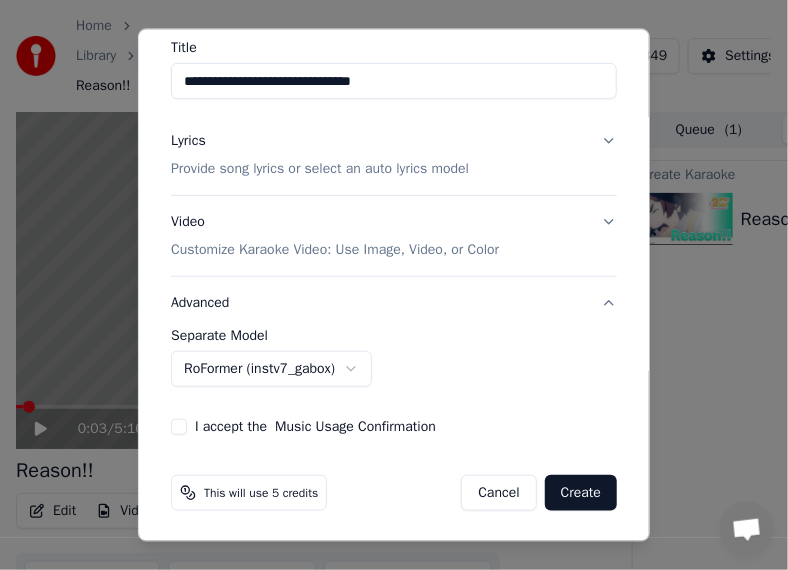 click on "I accept the   Music Usage Confirmation" at bounding box center [179, 426] 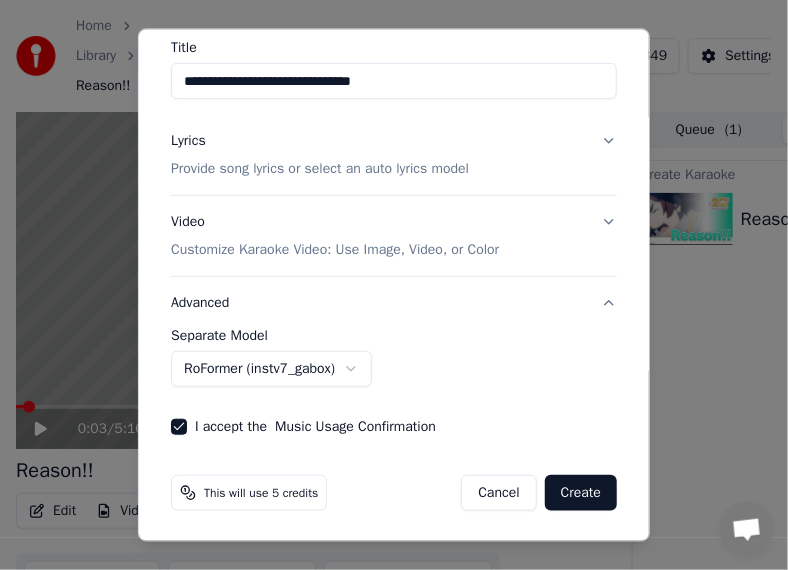 click on "Create" at bounding box center [581, 492] 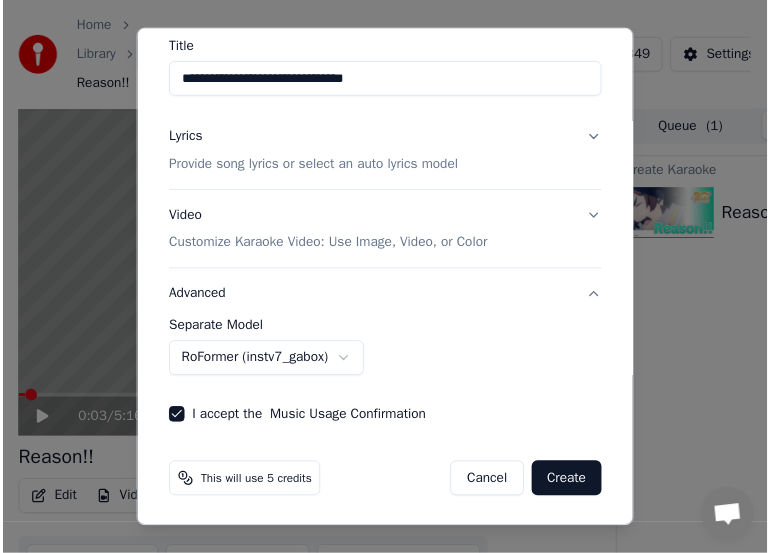 scroll, scrollTop: 166, scrollLeft: 0, axis: vertical 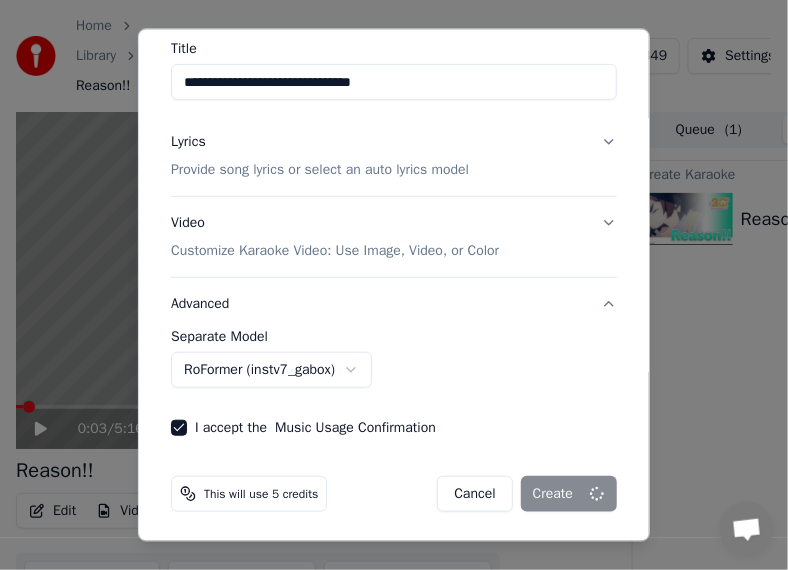 select on "******" 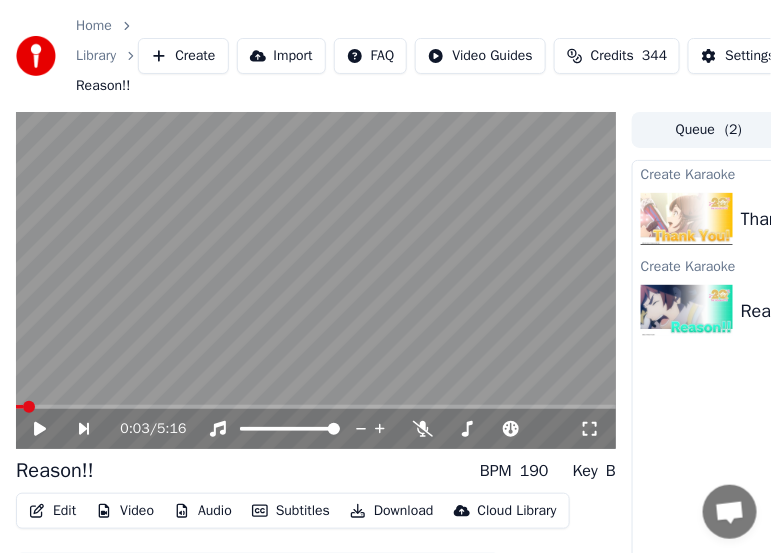 scroll, scrollTop: 0, scrollLeft: 310, axis: horizontal 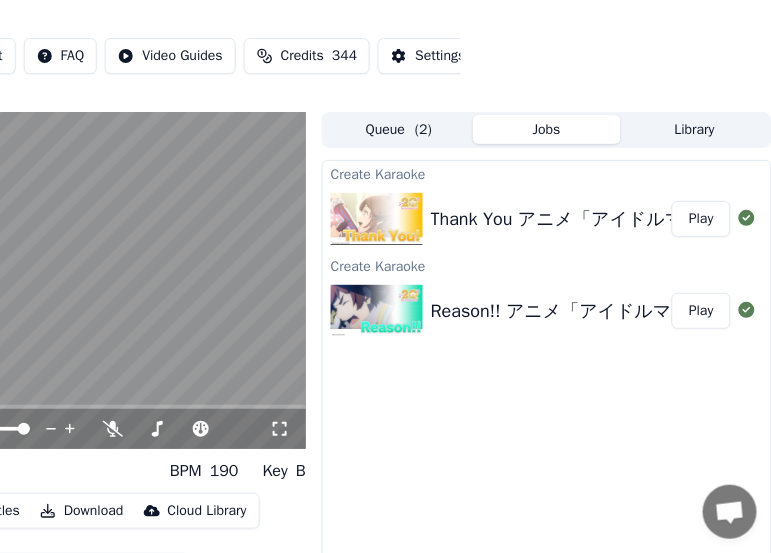 click on "Home Library Reason!! Create Import FAQ Video Guides Credits 344 Settings 0:03  /  5:16 Reason!! BPM 190 Key B Edit Video Audio Subtitles Download Cloud Library Manual Sync Download Video Open Dual Screen Queue ( 2 ) Jobs Library Create Karaoke Thank You  アニメ「アイドルマスター ミリオンライブ！」 Play Create Karaoke Reason!!  アニメ「アイドルマスター SideM」 Play" at bounding box center (75, 276) 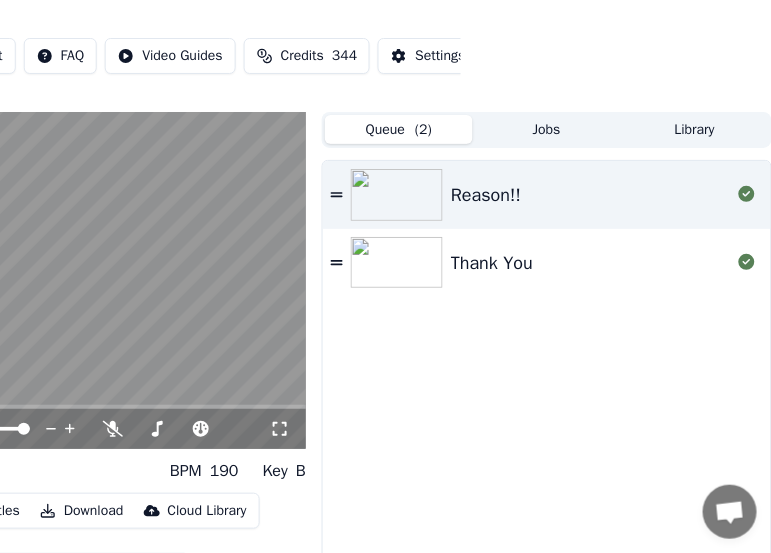 click on "( 2 )" at bounding box center [423, 130] 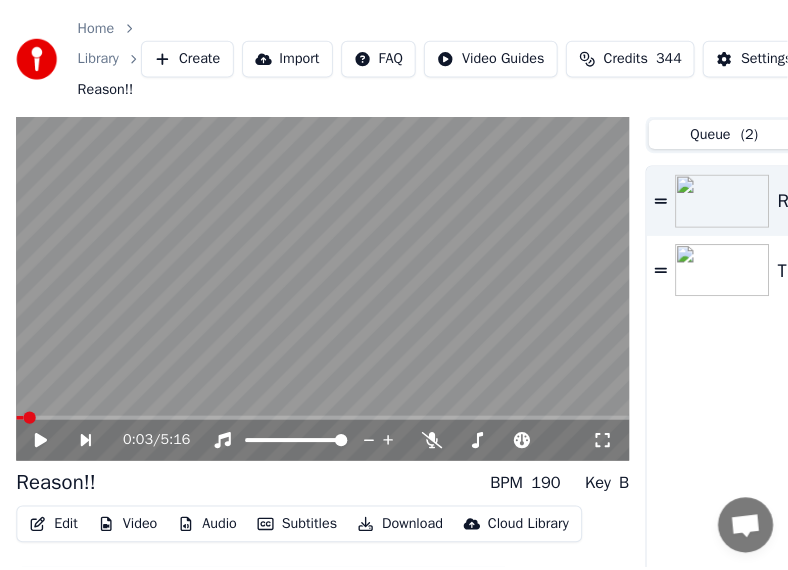 scroll, scrollTop: 0, scrollLeft: 0, axis: both 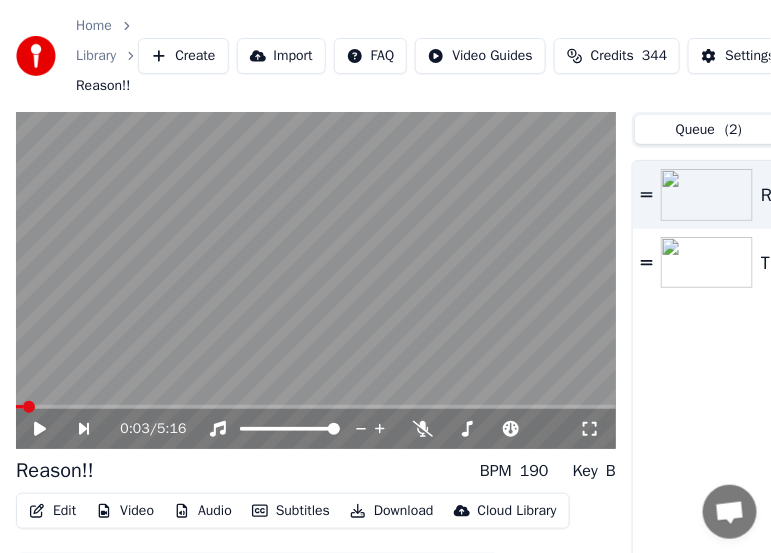 click on "Create" at bounding box center (183, 56) 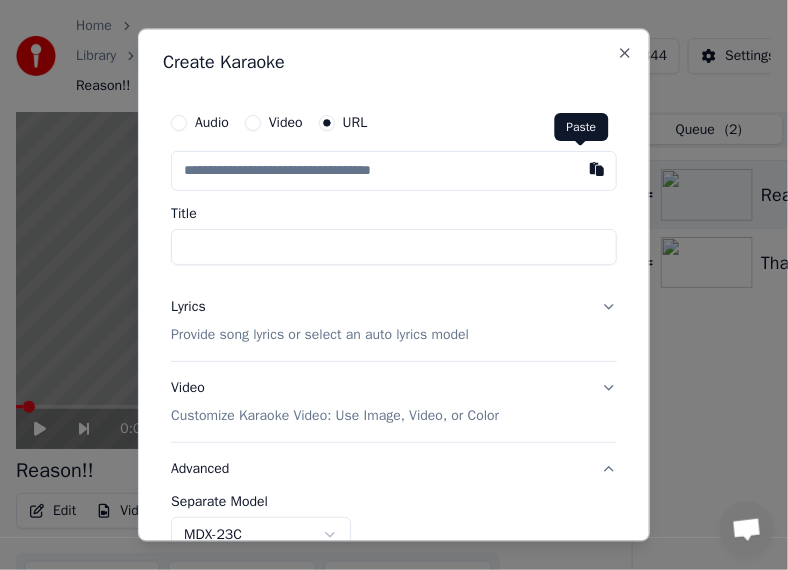 click at bounding box center [597, 170] 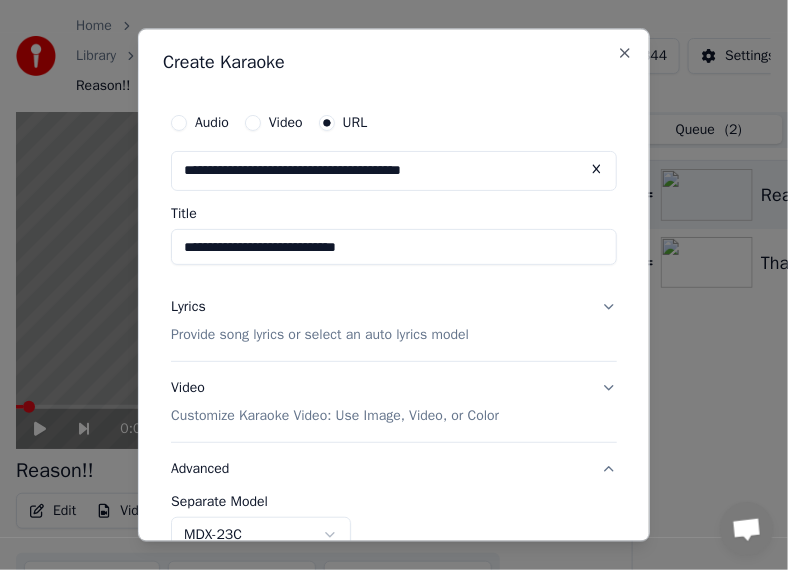 drag, startPoint x: 349, startPoint y: 250, endPoint x: 428, endPoint y: 254, distance: 79.101204 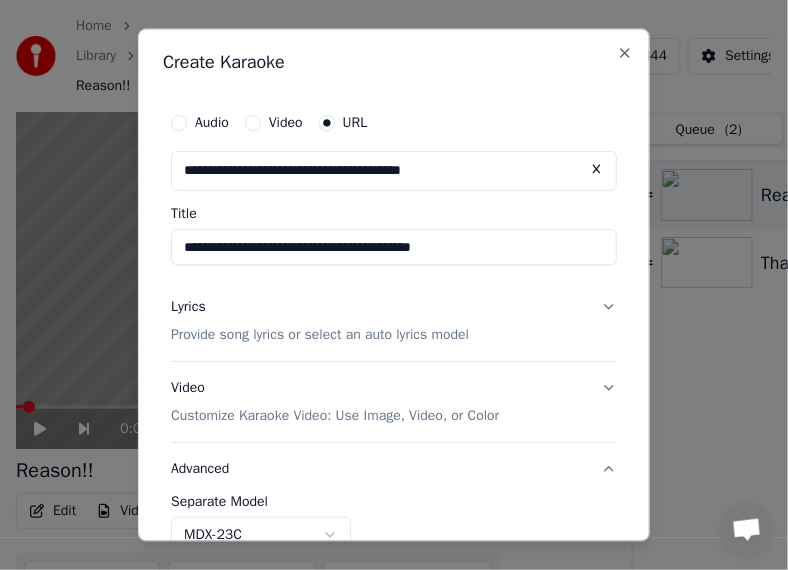 drag, startPoint x: 430, startPoint y: 256, endPoint x: 616, endPoint y: 259, distance: 186.02419 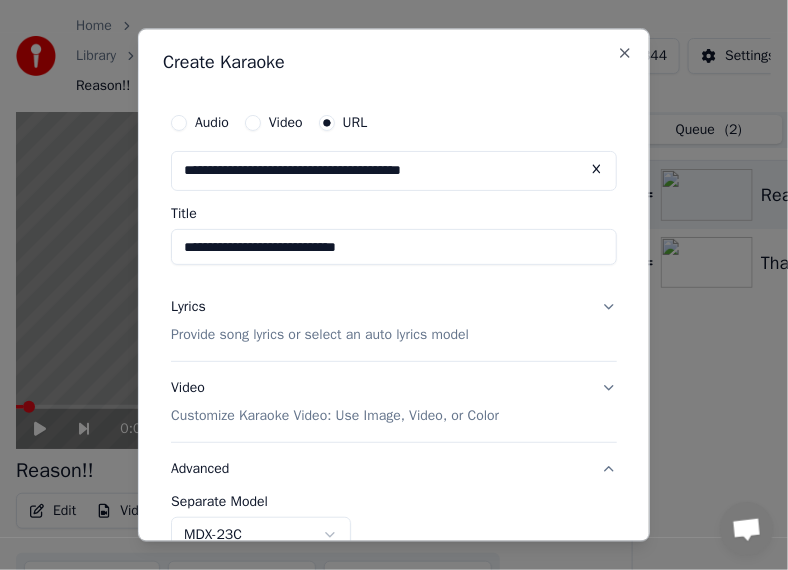 type on "**********" 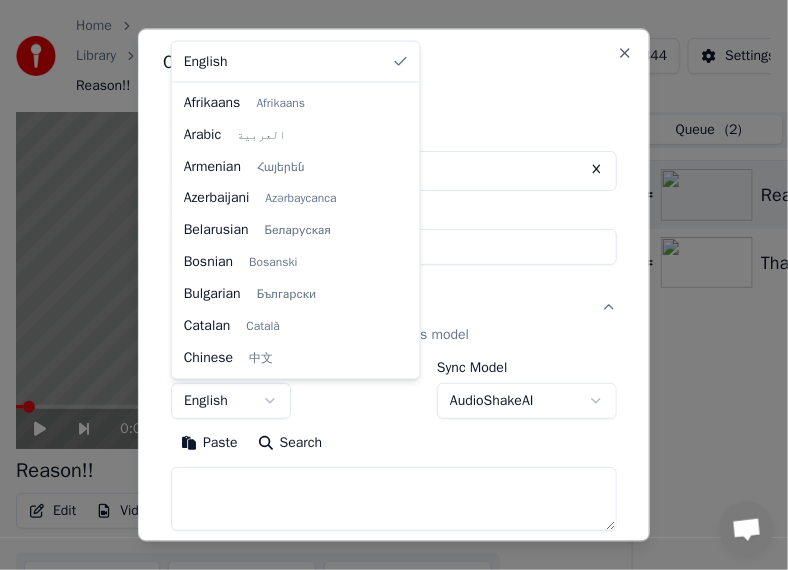 click on "**********" at bounding box center [385, 285] 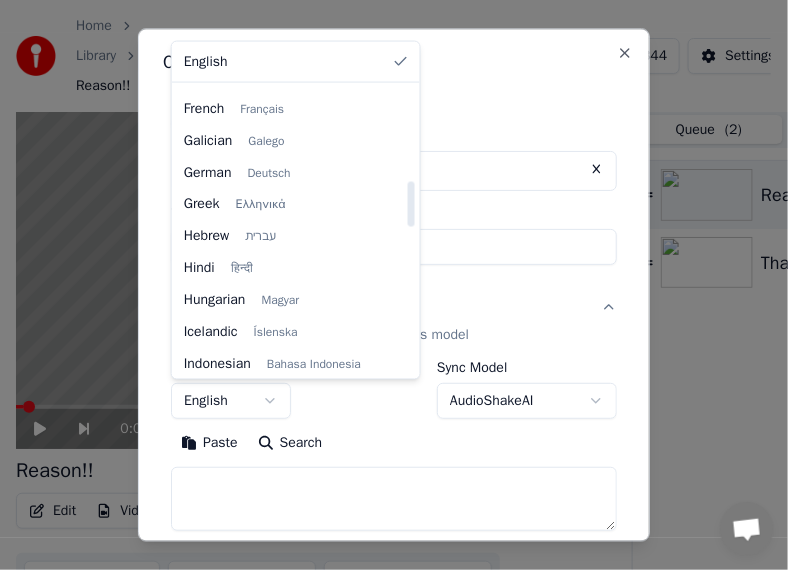scroll, scrollTop: 600, scrollLeft: 0, axis: vertical 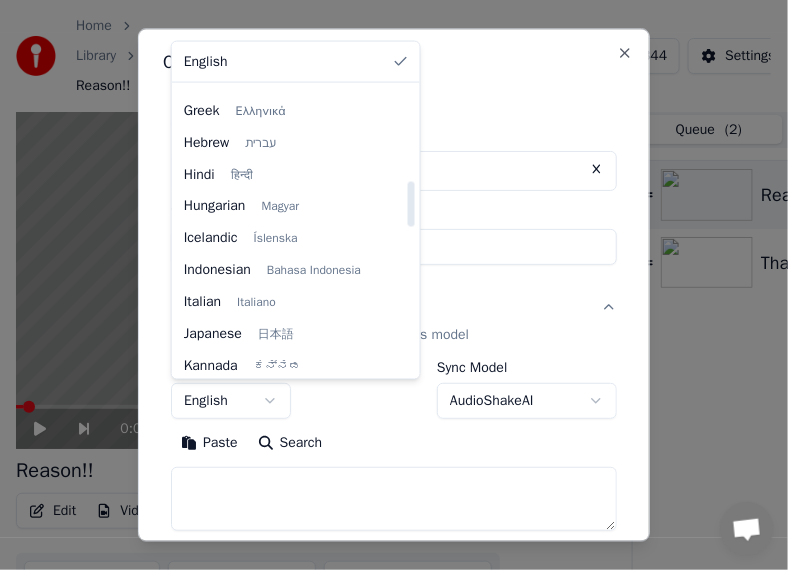 select on "**" 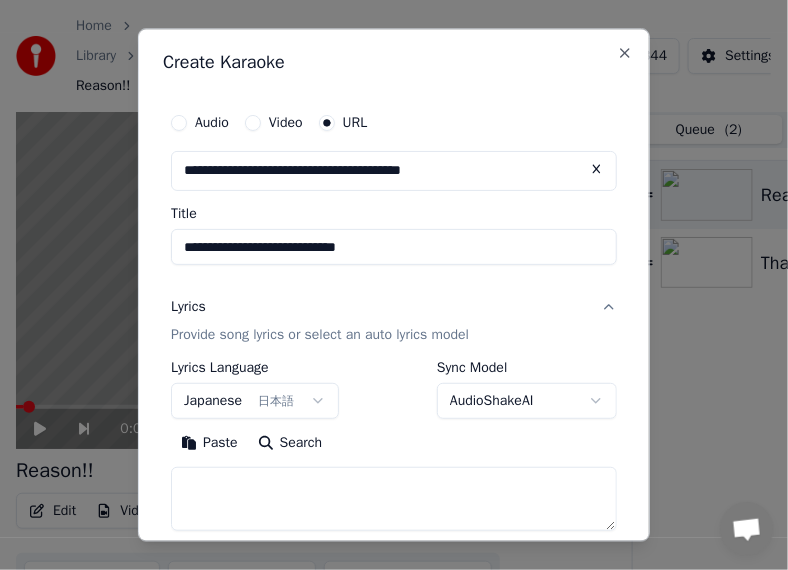click on "Paste" at bounding box center [209, 443] 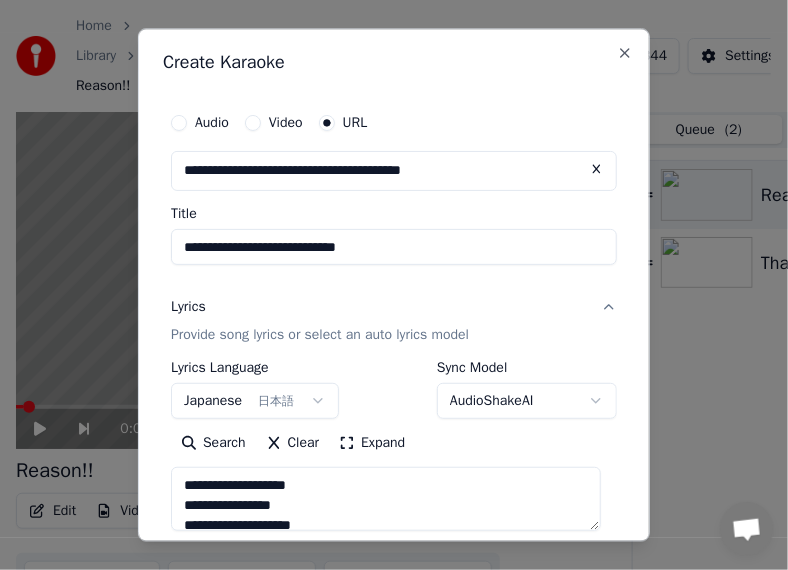 scroll, scrollTop: 280, scrollLeft: 0, axis: vertical 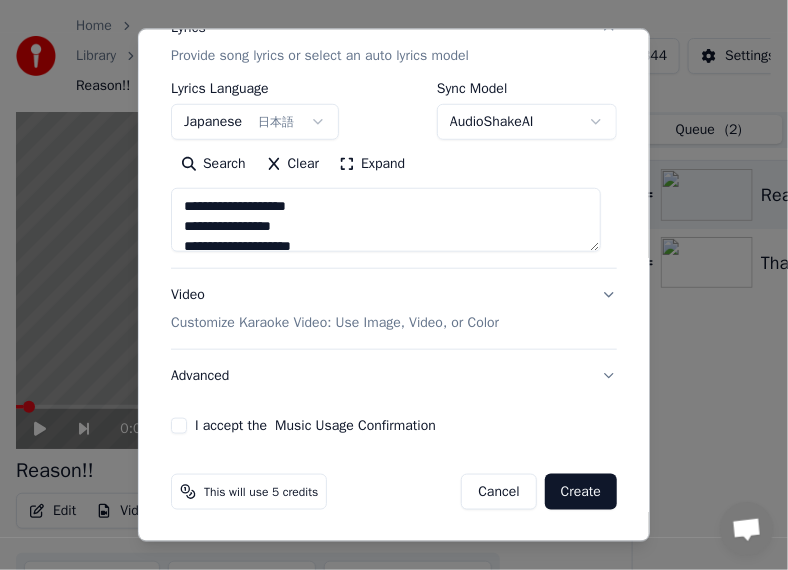 click on "Advanced" at bounding box center (394, 375) 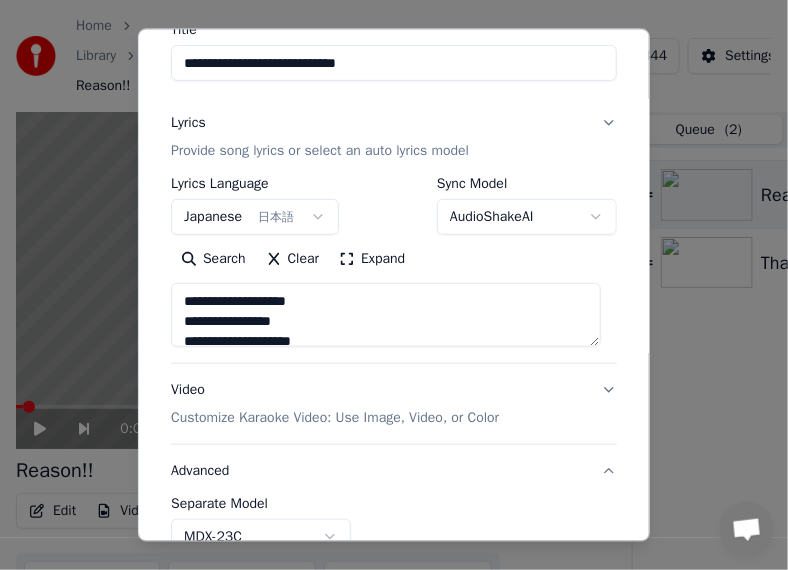 scroll, scrollTop: 167, scrollLeft: 0, axis: vertical 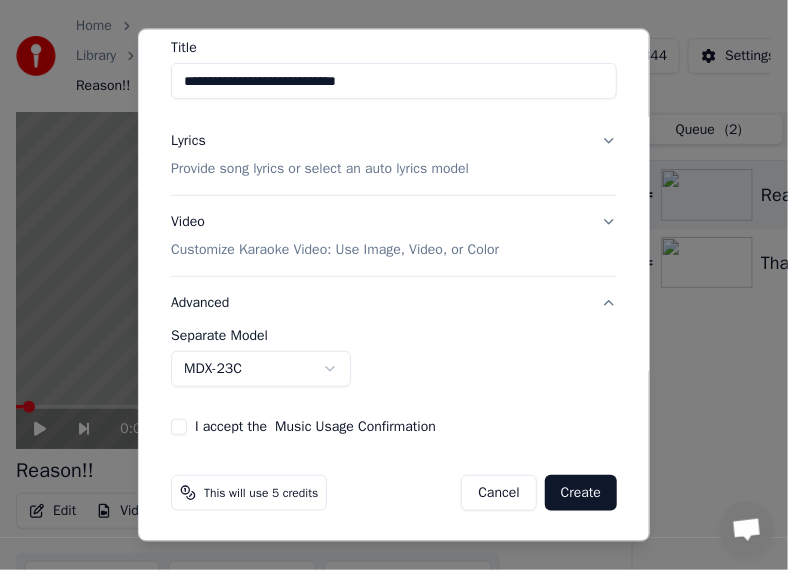 click on "**********" at bounding box center [385, 285] 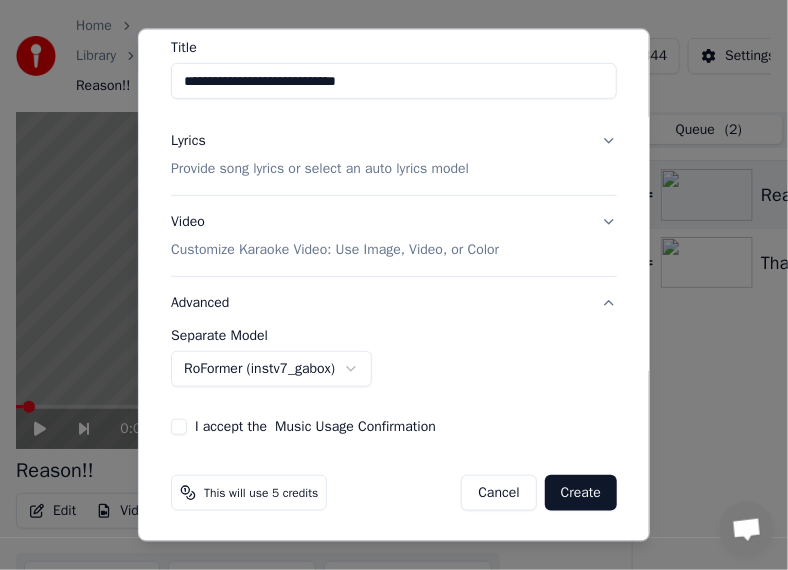 click on "I accept the   Music Usage Confirmation" at bounding box center [179, 426] 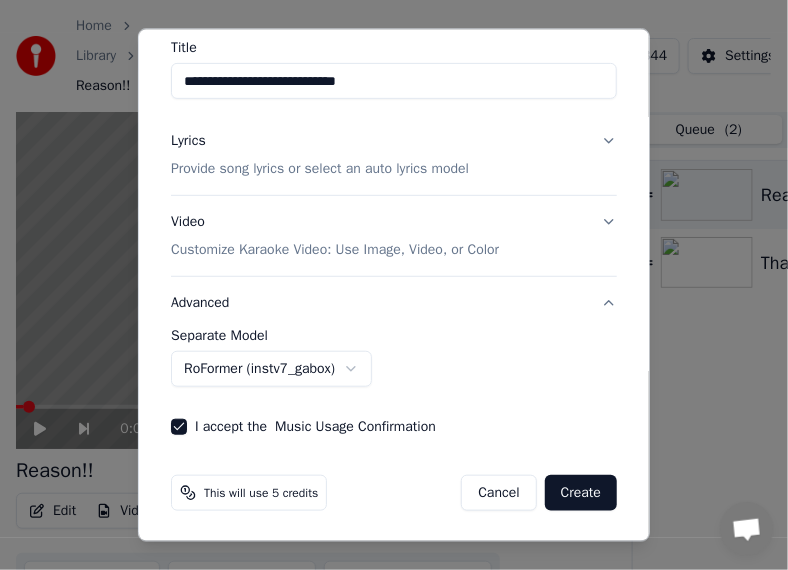 click on "Create" at bounding box center (581, 492) 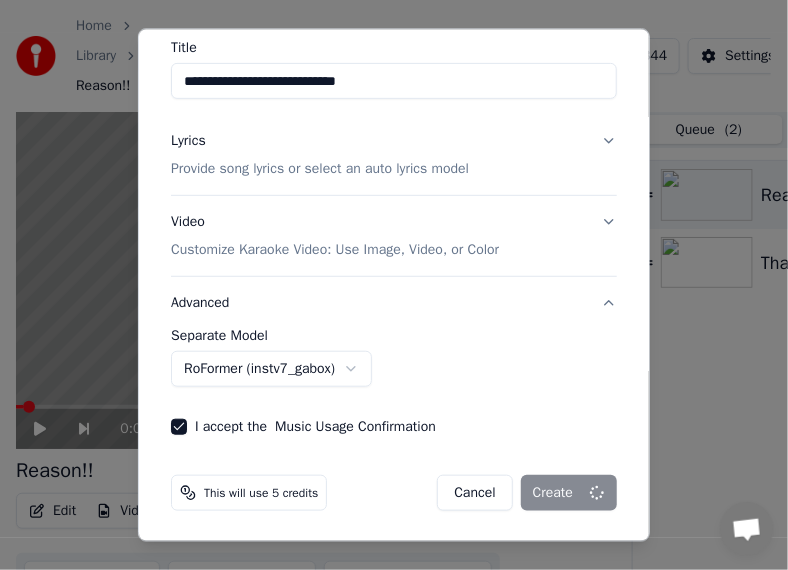 scroll, scrollTop: 166, scrollLeft: 0, axis: vertical 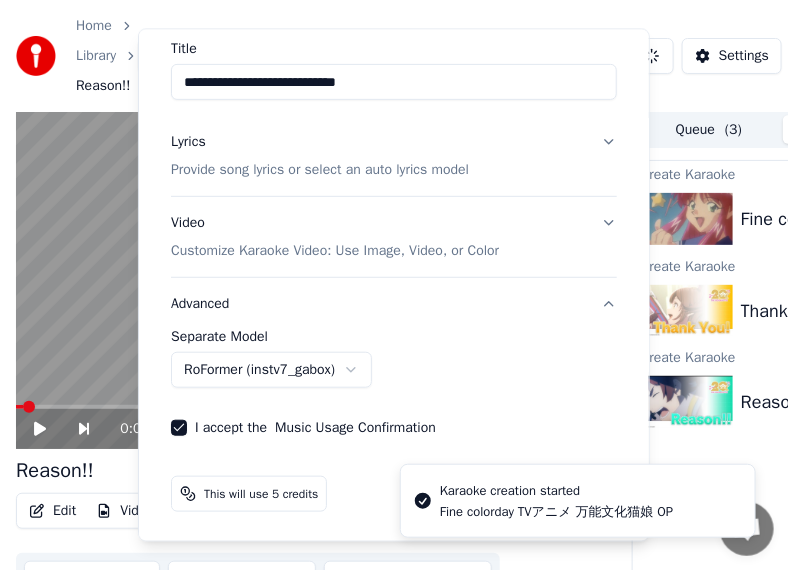 select on "******" 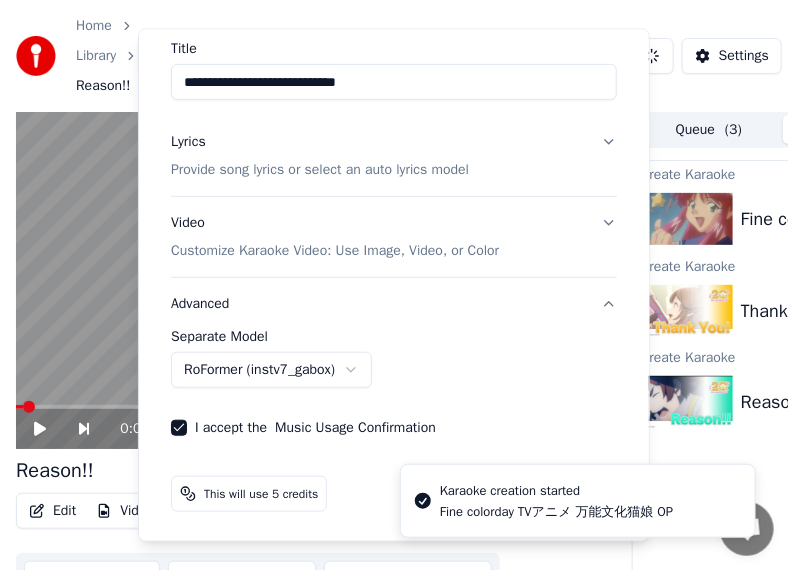 type 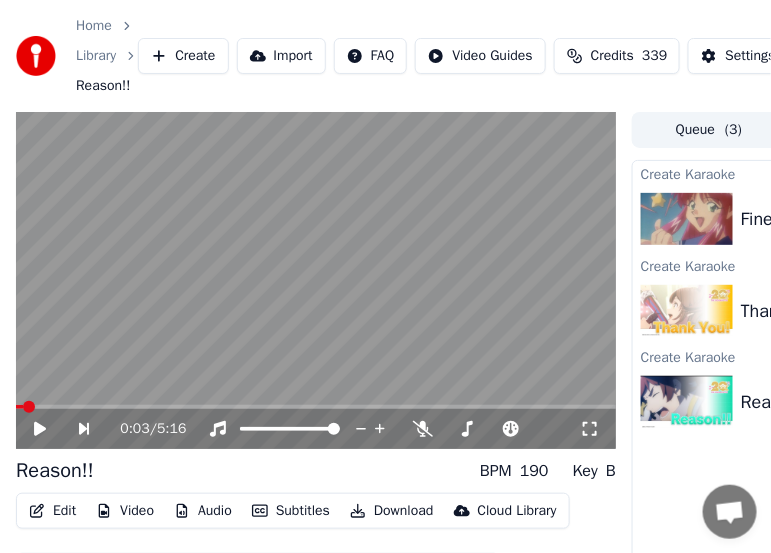 click on "Library" at bounding box center (96, 56) 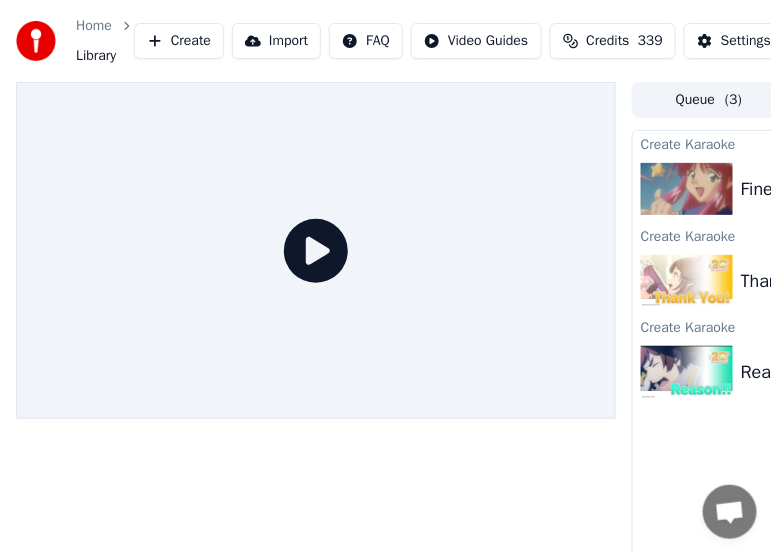 click on "Create" at bounding box center [179, 41] 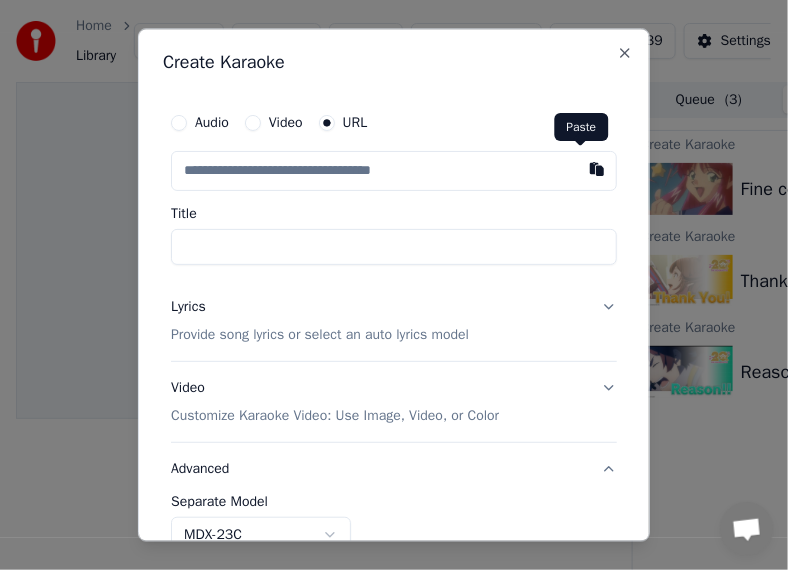 click at bounding box center (597, 170) 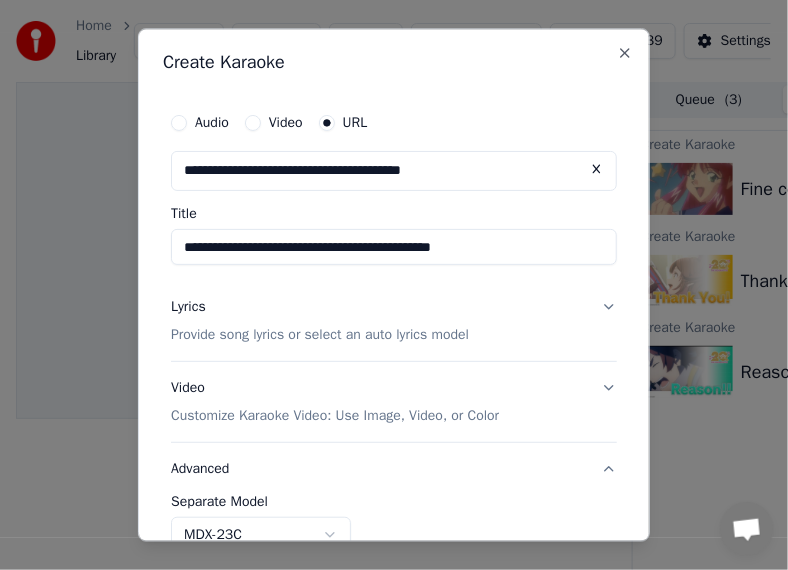 drag, startPoint x: 400, startPoint y: 242, endPoint x: 592, endPoint y: 242, distance: 192 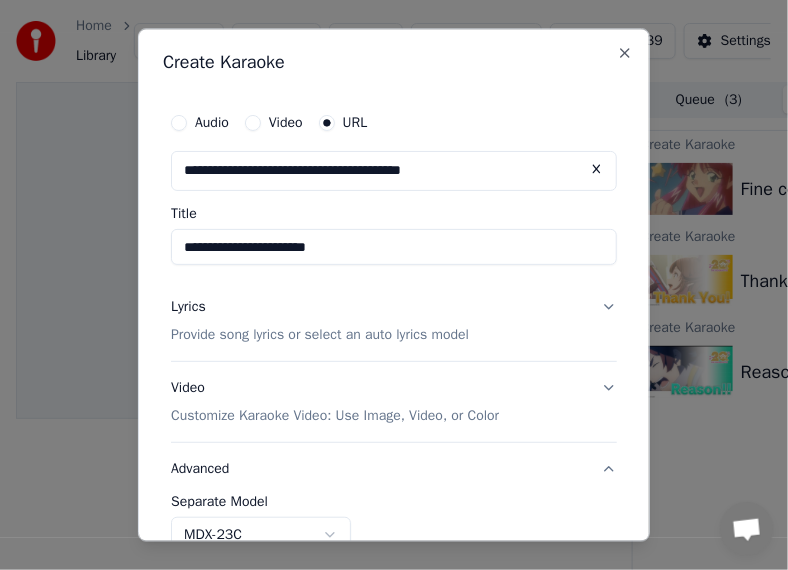 drag, startPoint x: 403, startPoint y: 259, endPoint x: 329, endPoint y: 247, distance: 74.96666 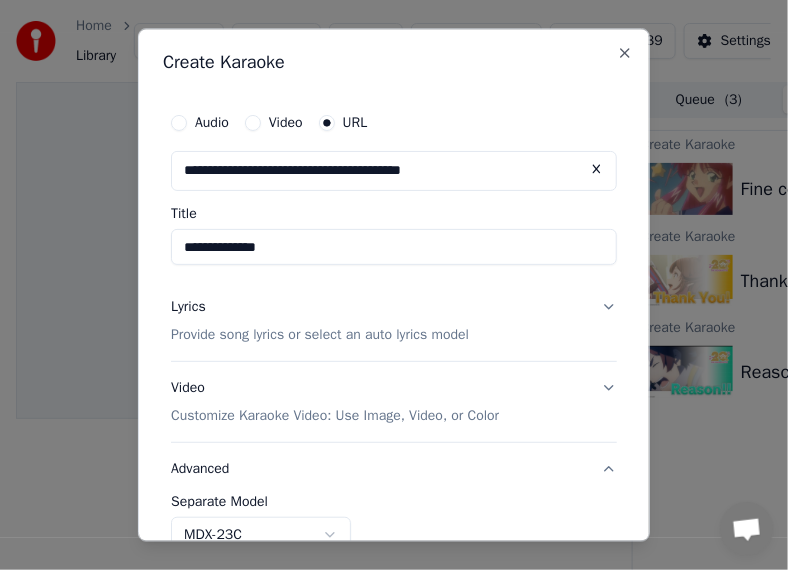 click on "**********" at bounding box center [394, 248] 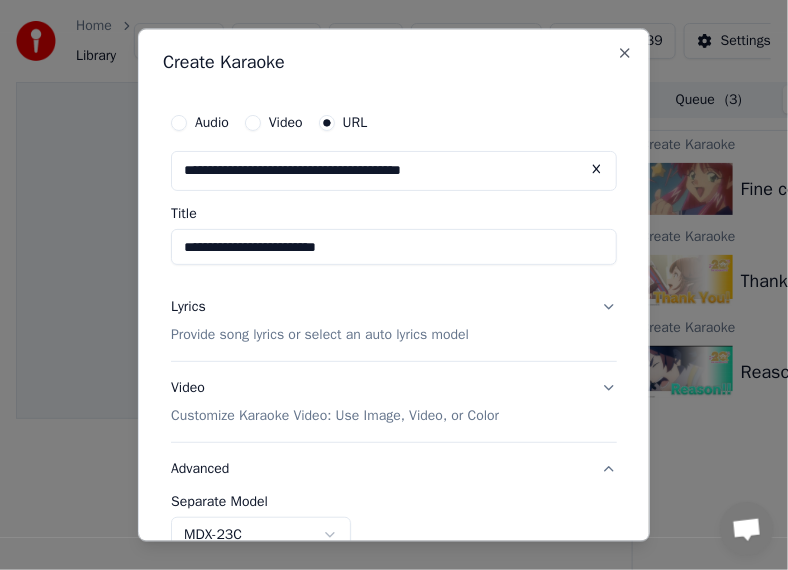 scroll, scrollTop: 167, scrollLeft: 0, axis: vertical 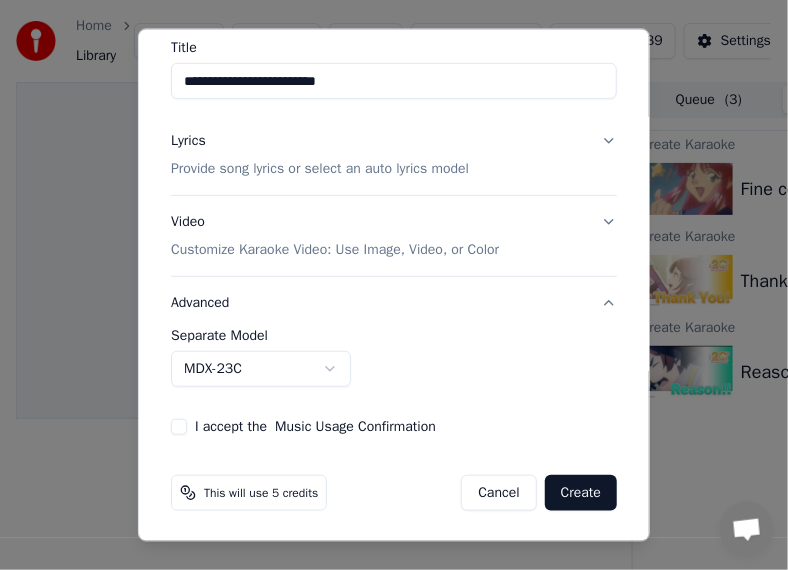 type on "**********" 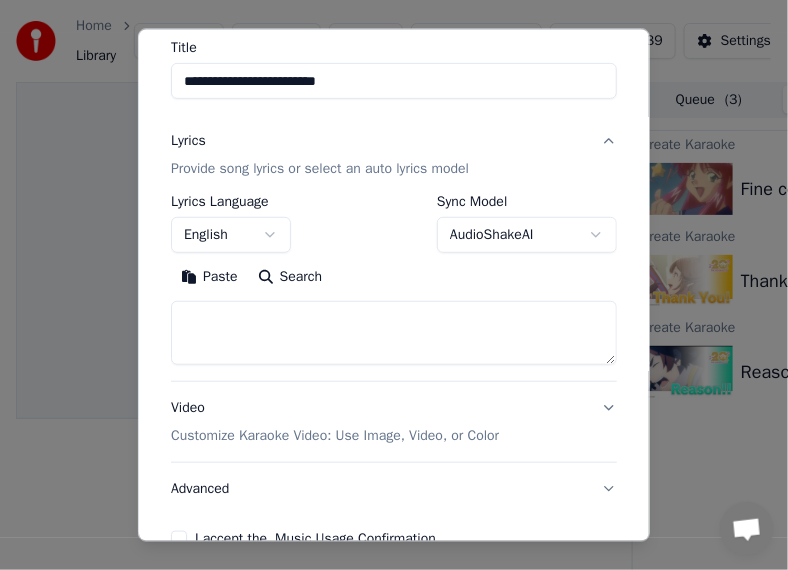 click on "**********" at bounding box center (385, 285) 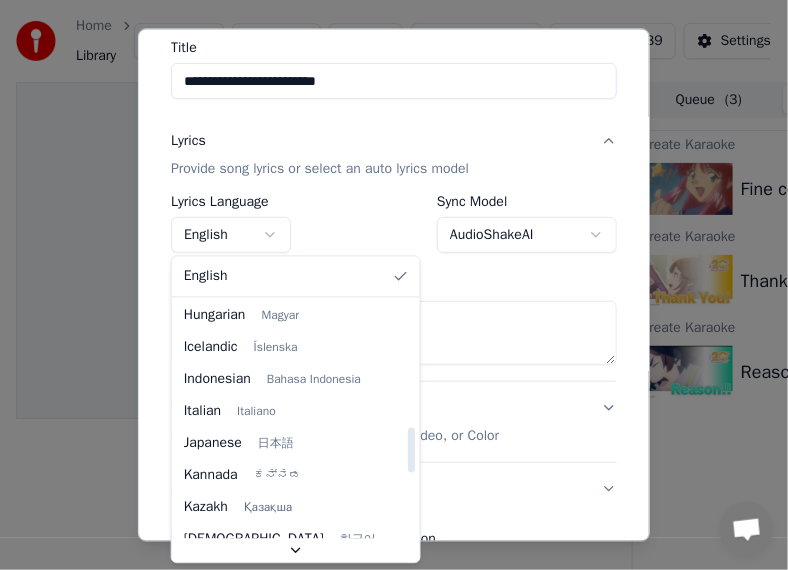 scroll, scrollTop: 800, scrollLeft: 0, axis: vertical 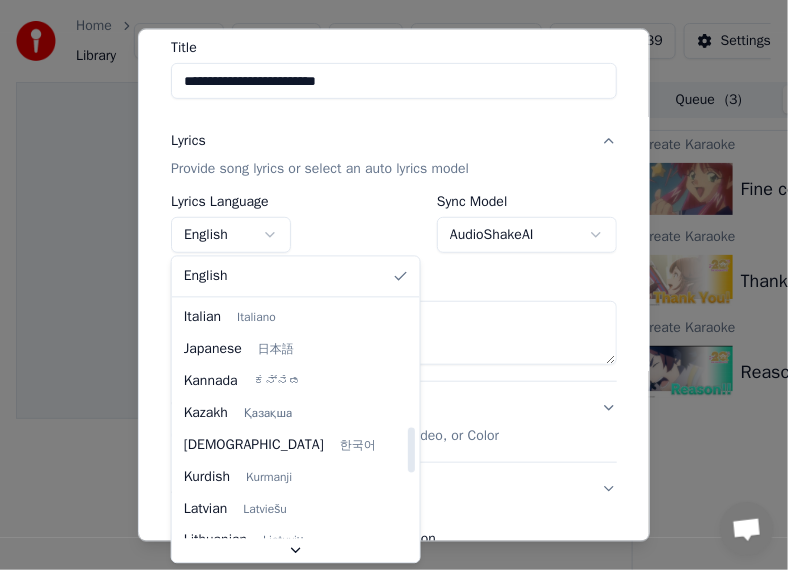 select on "**" 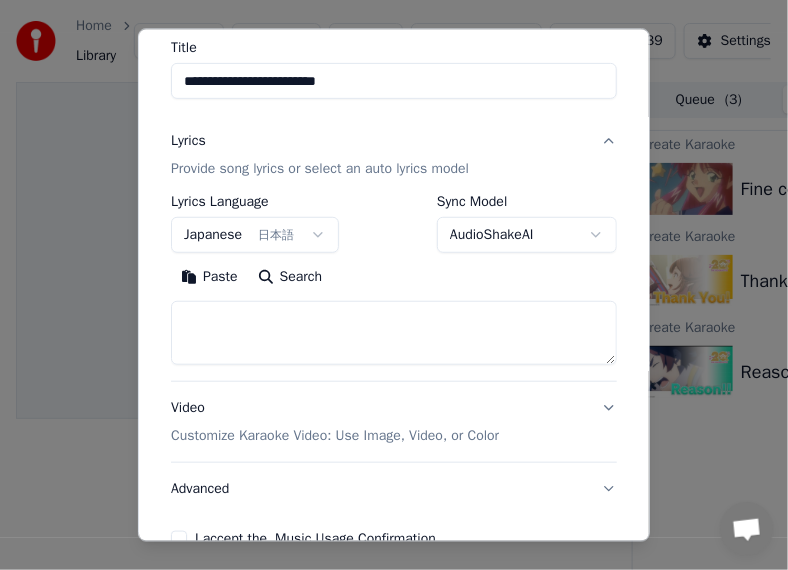 click on "Paste" at bounding box center [209, 276] 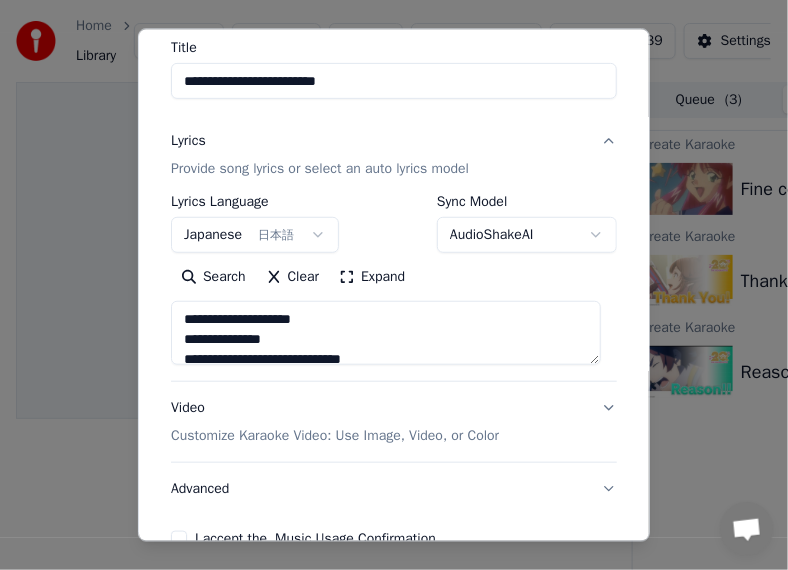 scroll, scrollTop: 280, scrollLeft: 0, axis: vertical 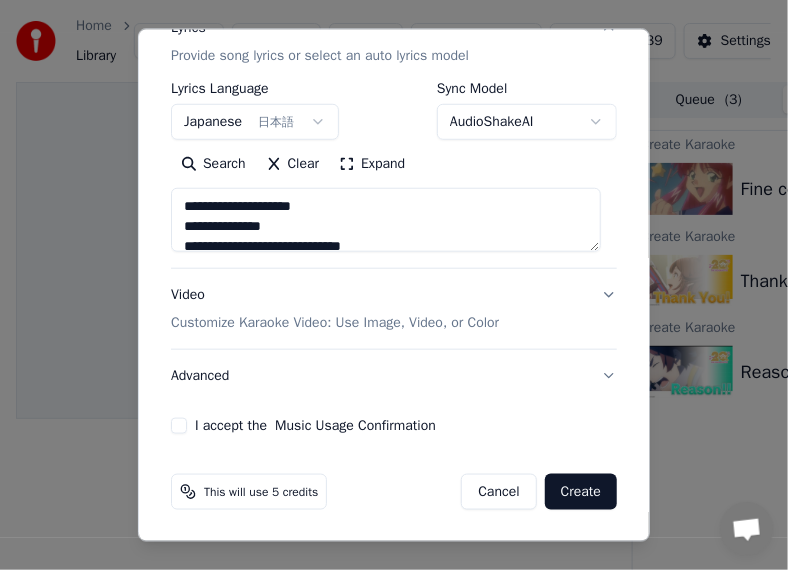 click on "Advanced" at bounding box center (394, 375) 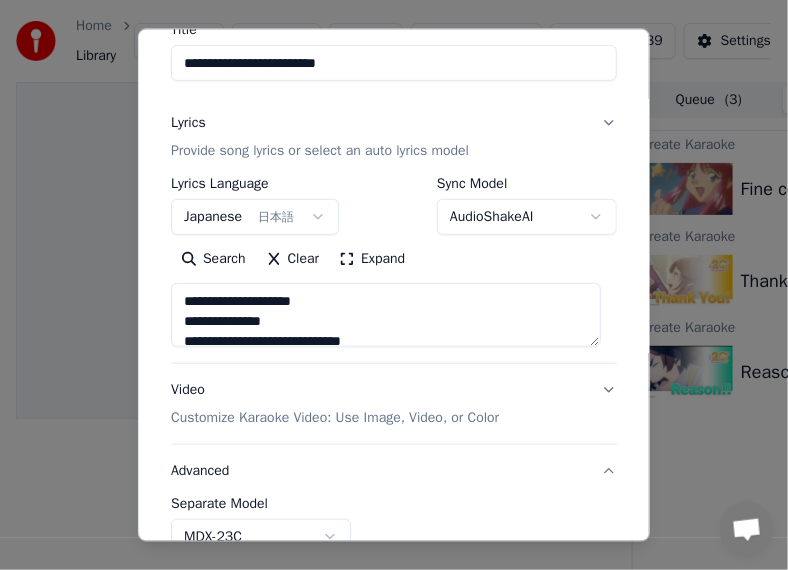 scroll, scrollTop: 167, scrollLeft: 0, axis: vertical 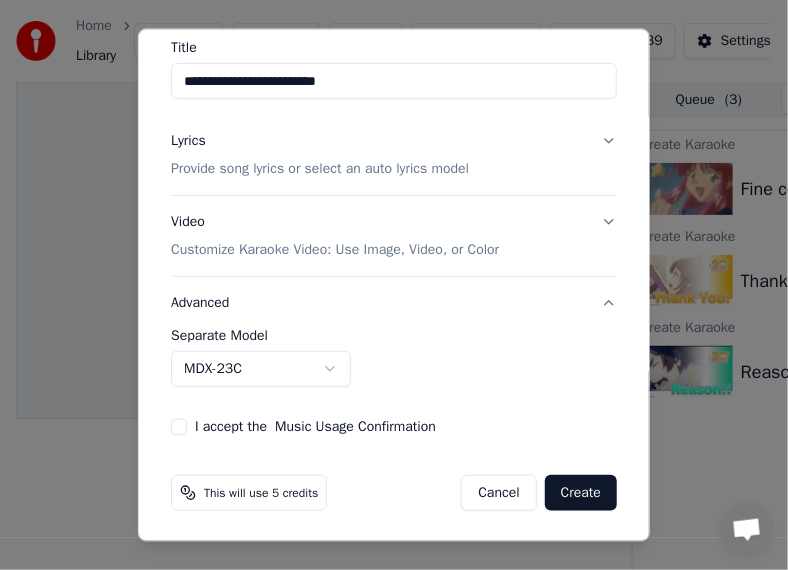 click on "**********" at bounding box center [385, 285] 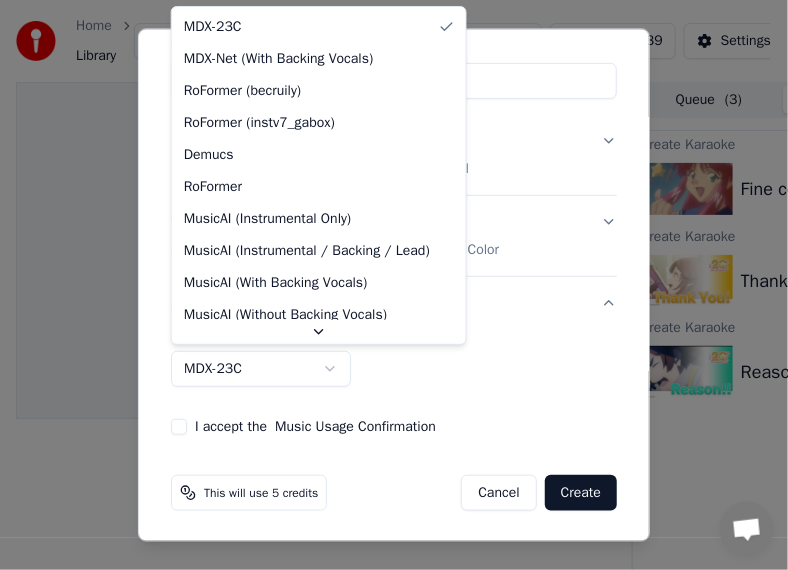 select on "**********" 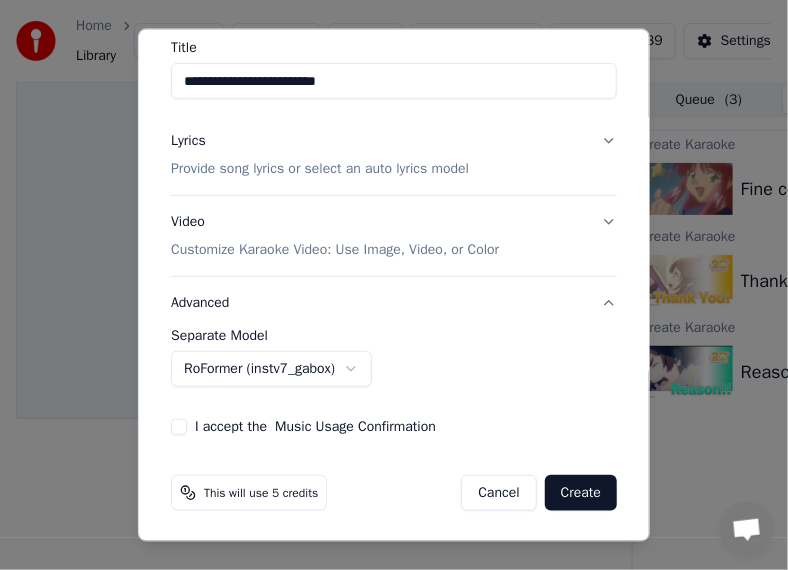 click on "I accept the   Music Usage Confirmation" at bounding box center [179, 426] 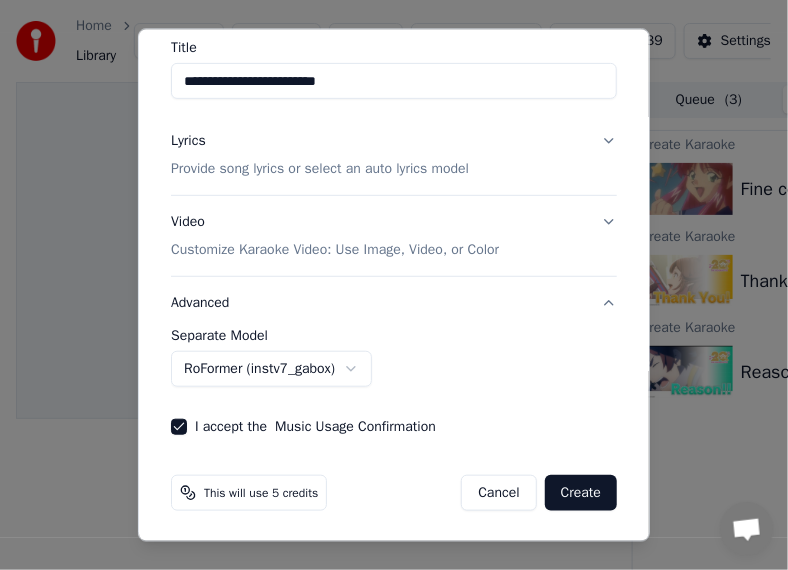 click on "Lyrics Provide song lyrics or select an auto lyrics model" at bounding box center [394, 155] 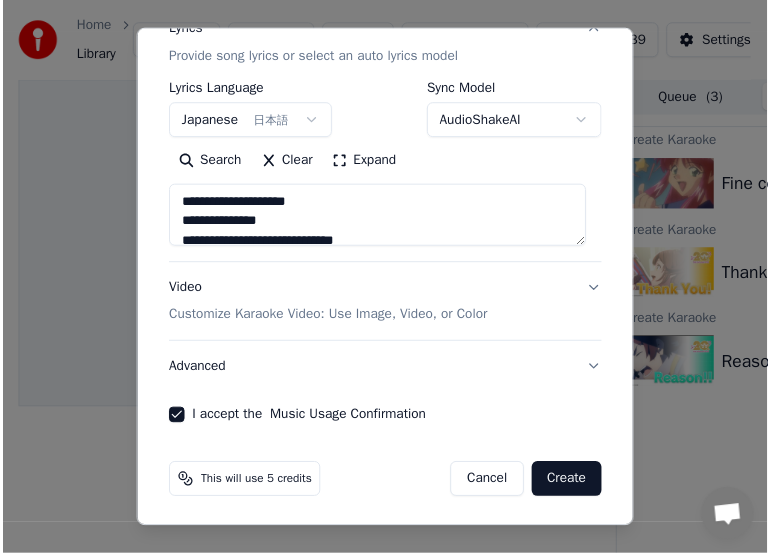 scroll, scrollTop: 280, scrollLeft: 0, axis: vertical 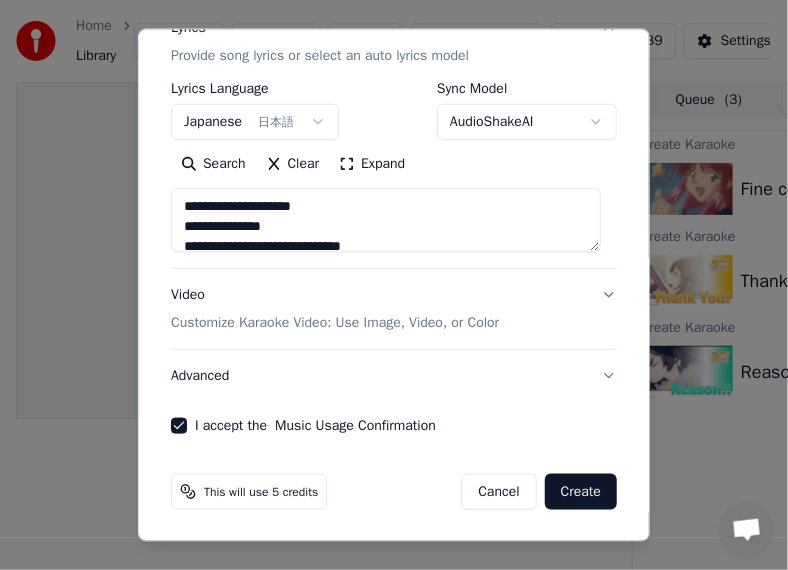 click on "Create" at bounding box center [581, 491] 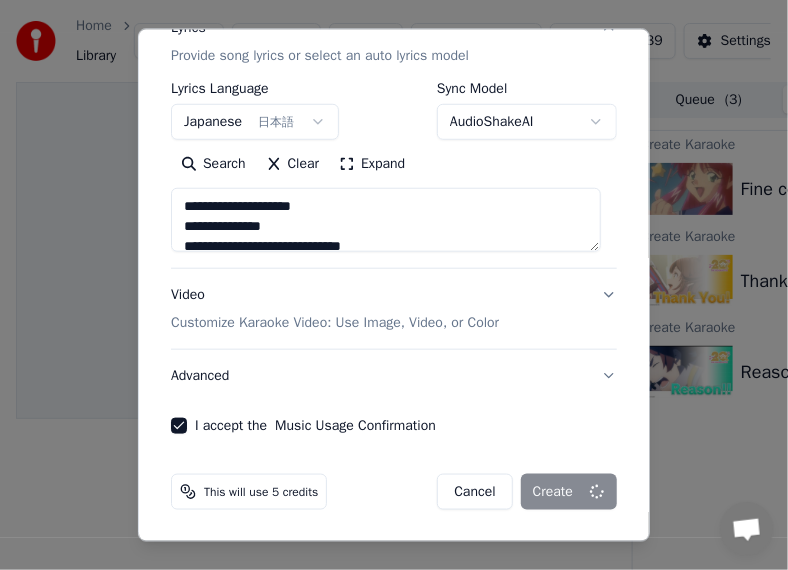 type on "**********" 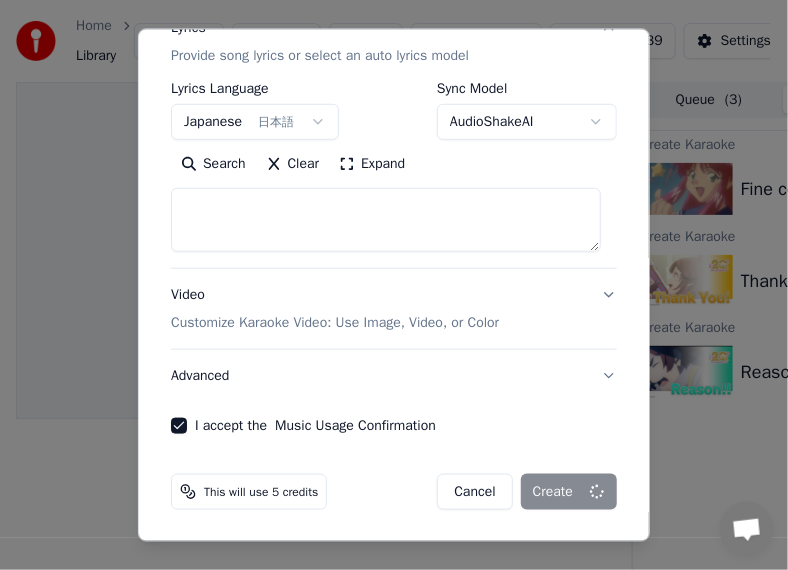 select 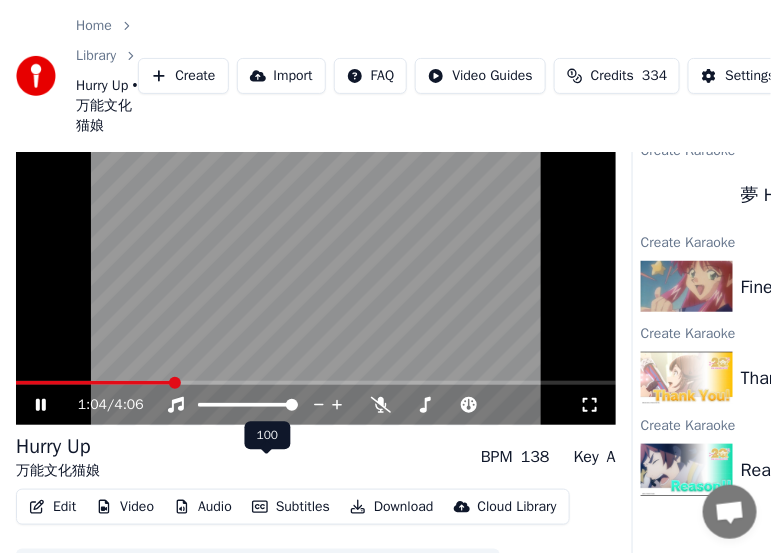scroll, scrollTop: 131, scrollLeft: 0, axis: vertical 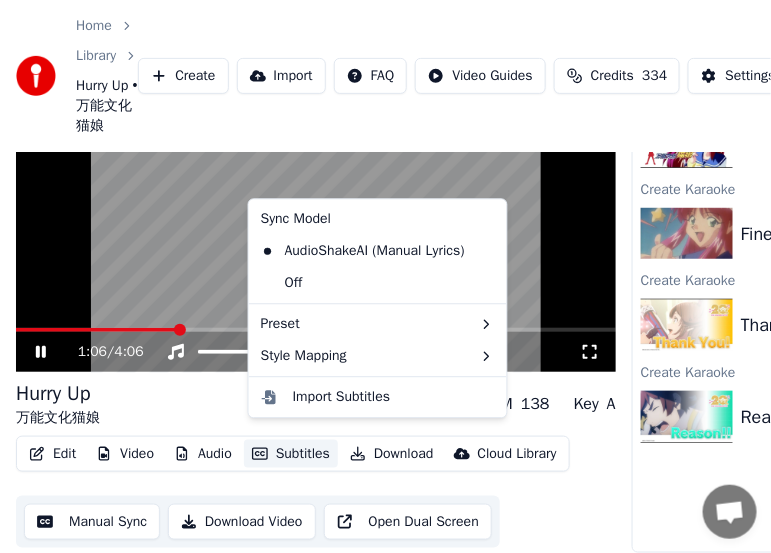 click on "Subtitles" at bounding box center (291, 454) 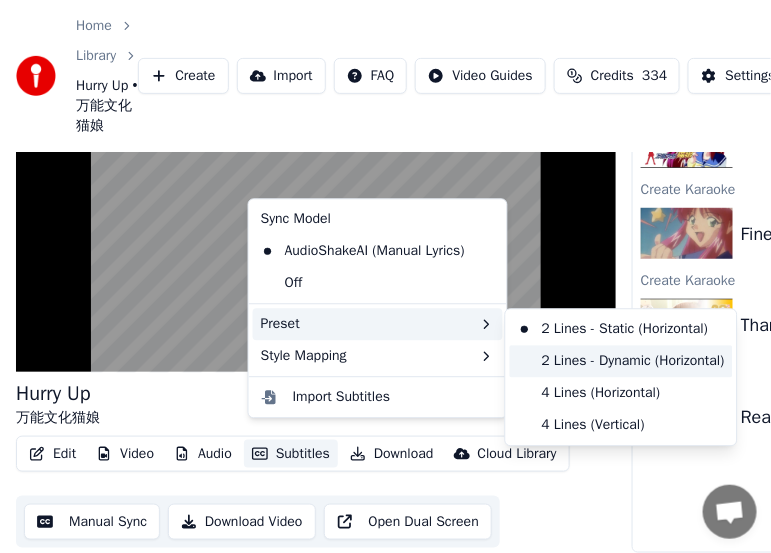 click on "2 Lines - Dynamic (Horizontal)" at bounding box center [621, 361] 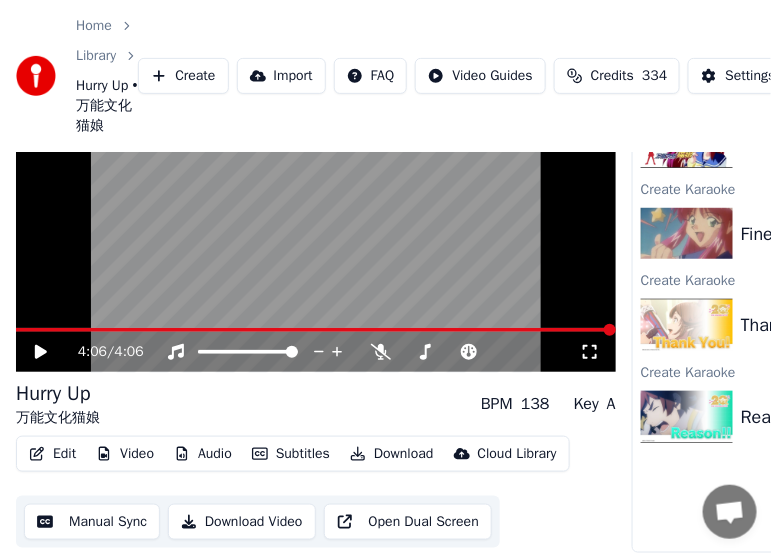 click on "Home Library Hurry Up • 万能文化猫娘 Create Import FAQ Video Guides Credits 334 Settings" at bounding box center (385, 76) 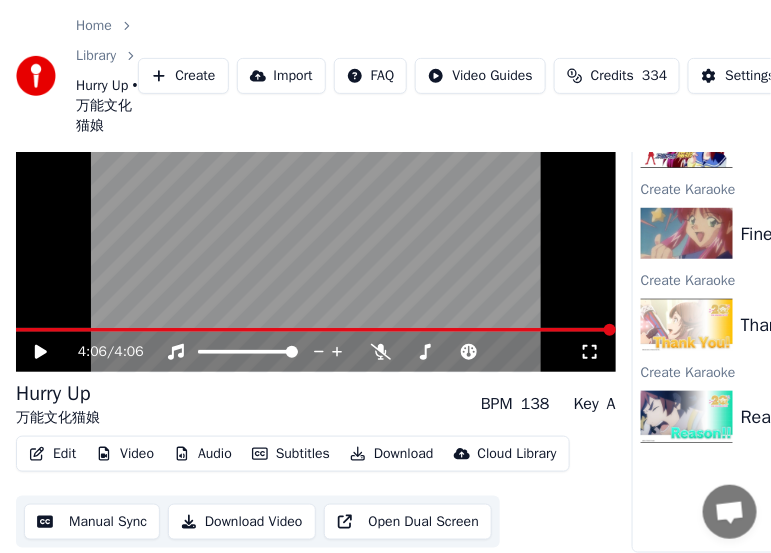 click on "Create" at bounding box center [183, 76] 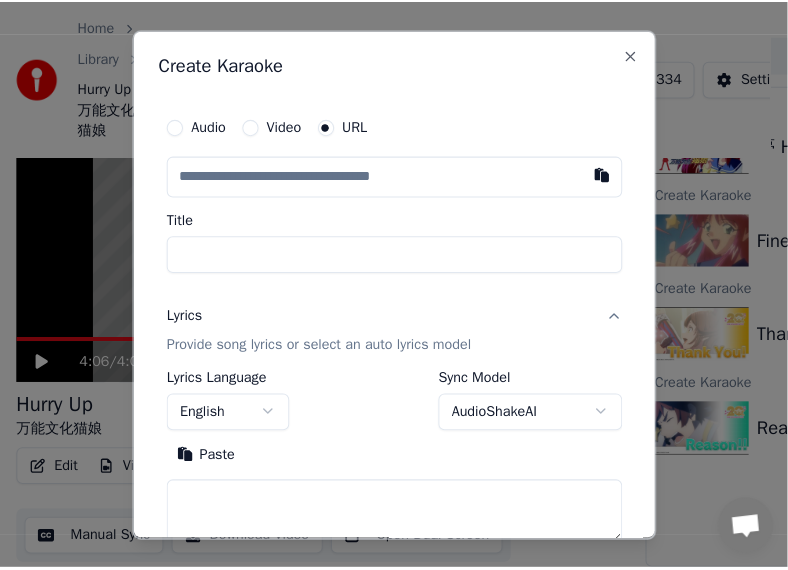 scroll, scrollTop: 114, scrollLeft: 0, axis: vertical 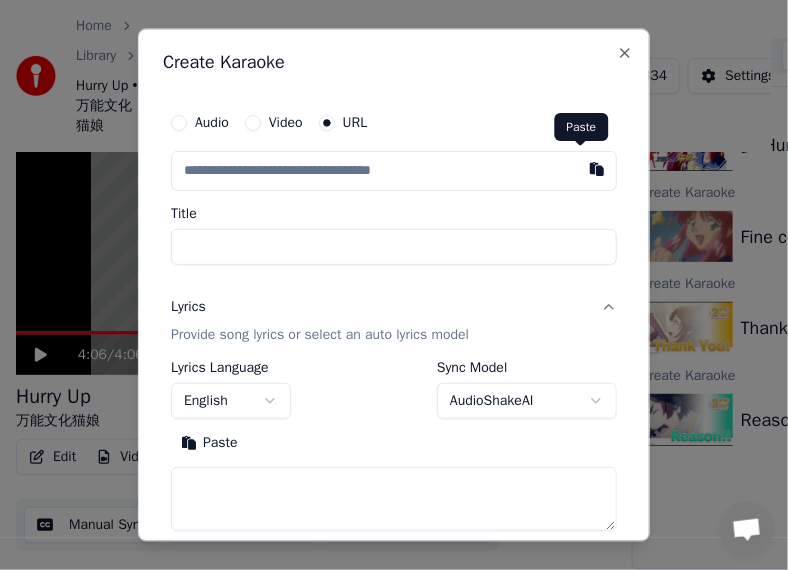 click at bounding box center [597, 170] 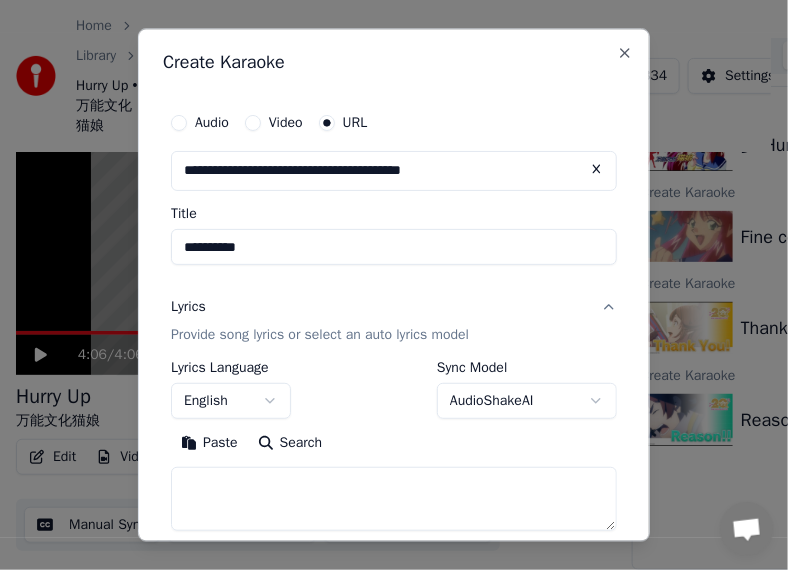 click on "**********" at bounding box center (394, 185) 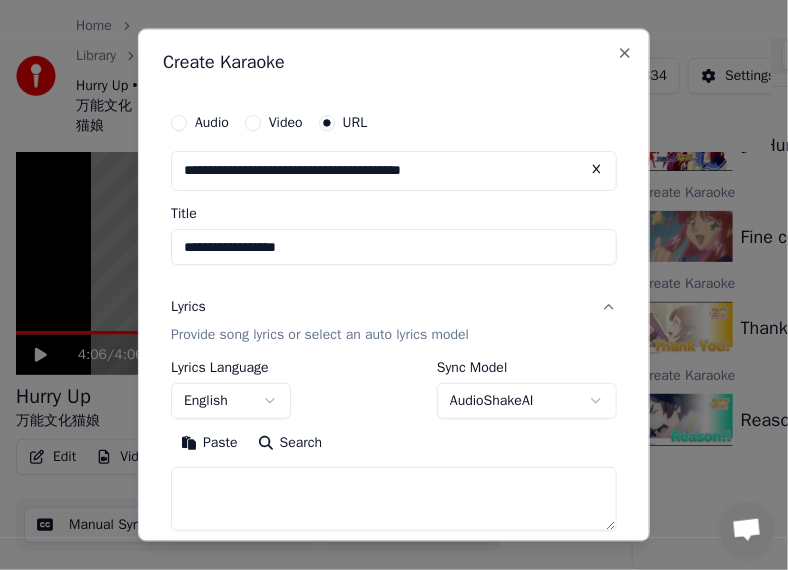drag, startPoint x: 367, startPoint y: 245, endPoint x: 168, endPoint y: 245, distance: 199 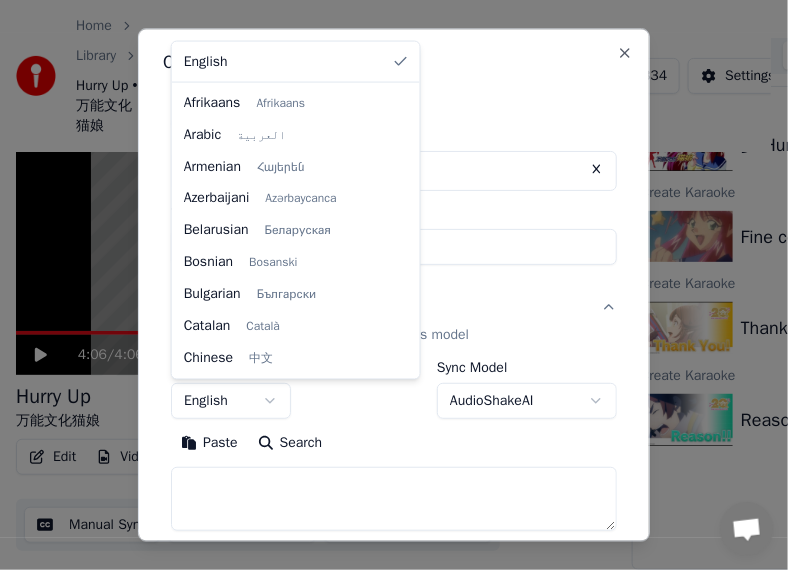click on "**********" at bounding box center (385, 171) 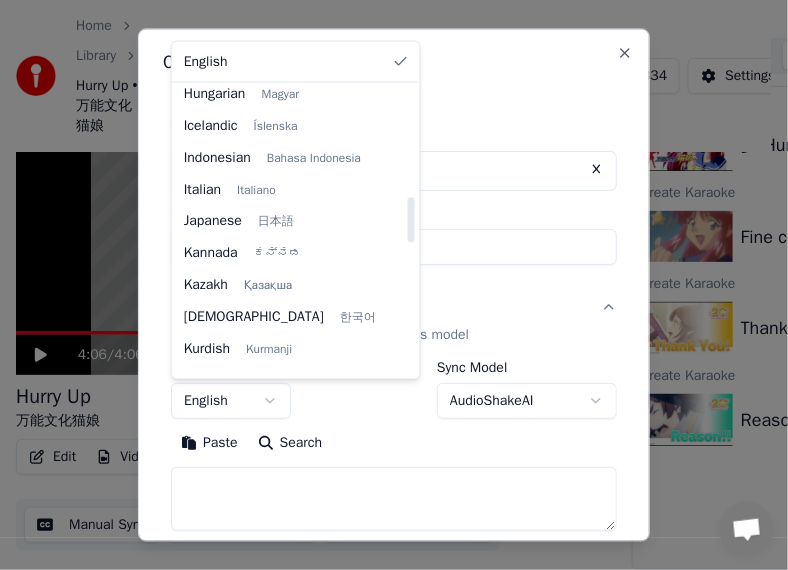scroll, scrollTop: 700, scrollLeft: 0, axis: vertical 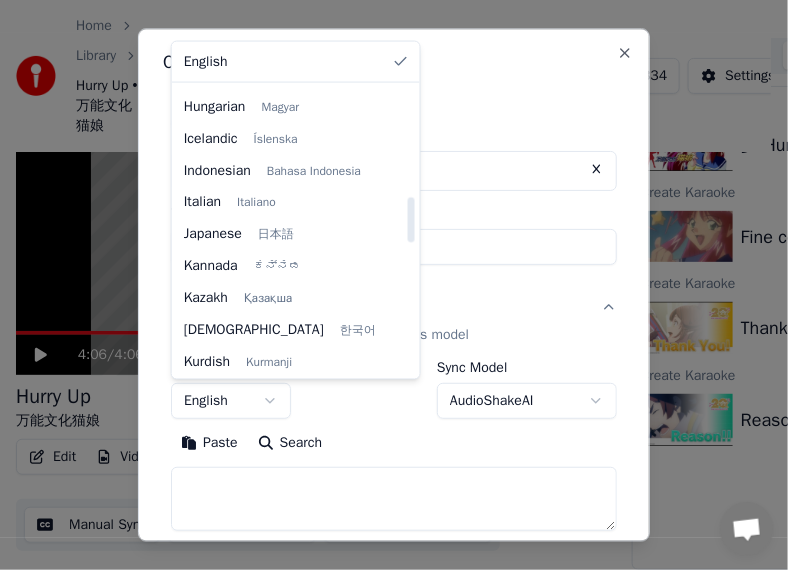 select on "**" 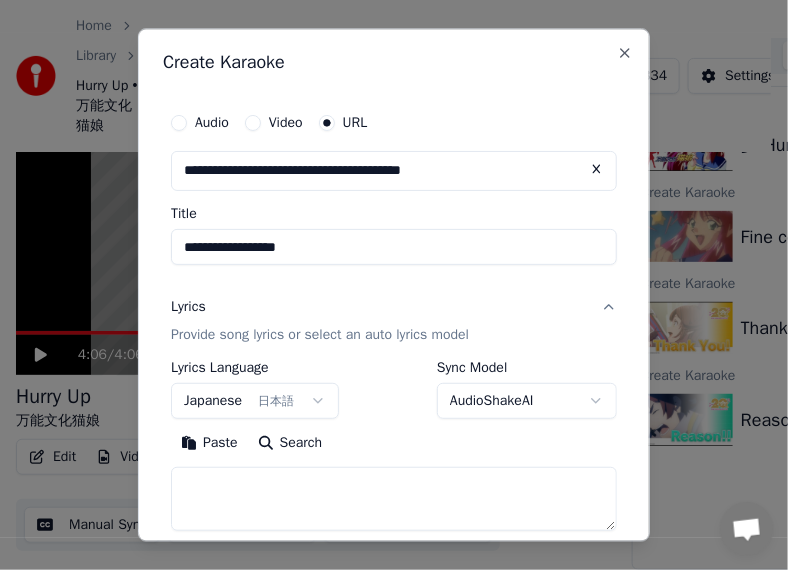 click on "Paste" at bounding box center (209, 443) 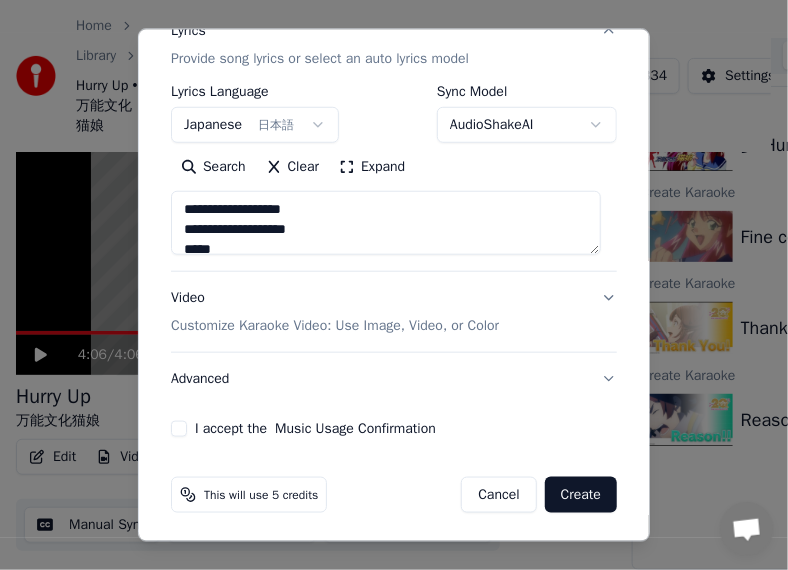 scroll, scrollTop: 280, scrollLeft: 0, axis: vertical 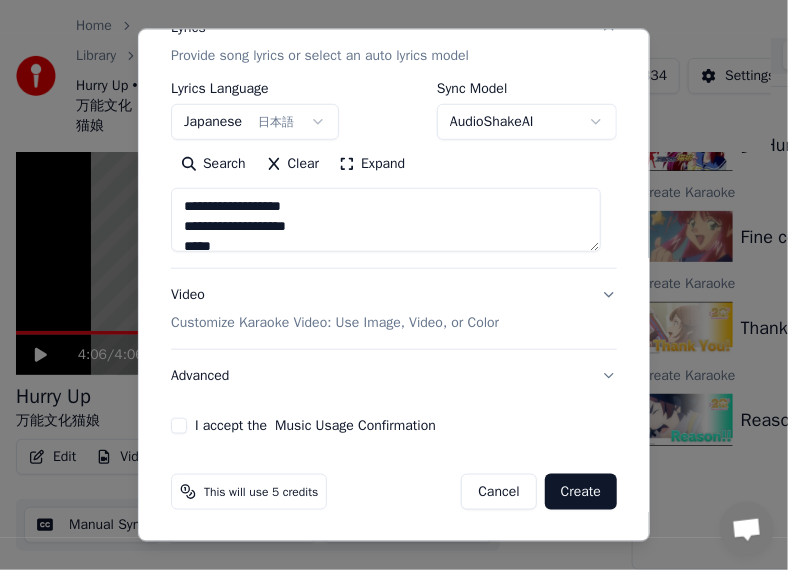 click on "Advanced" at bounding box center [394, 375] 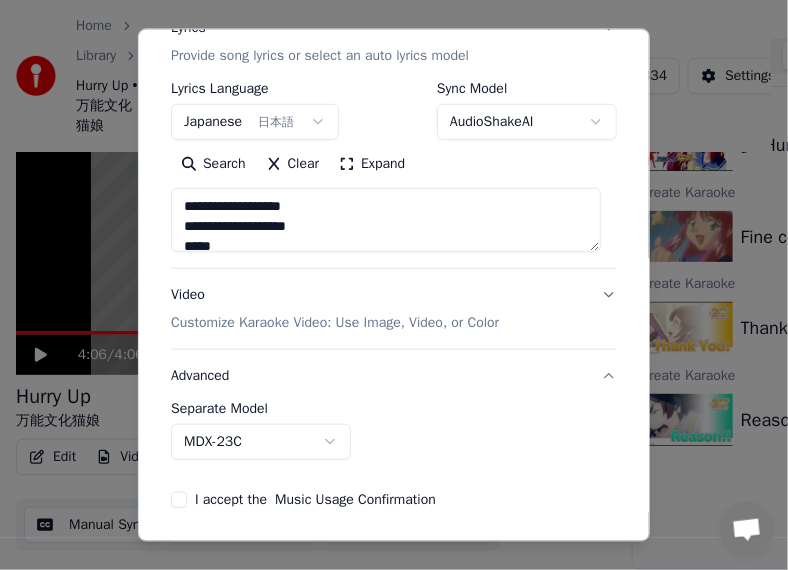 scroll, scrollTop: 167, scrollLeft: 0, axis: vertical 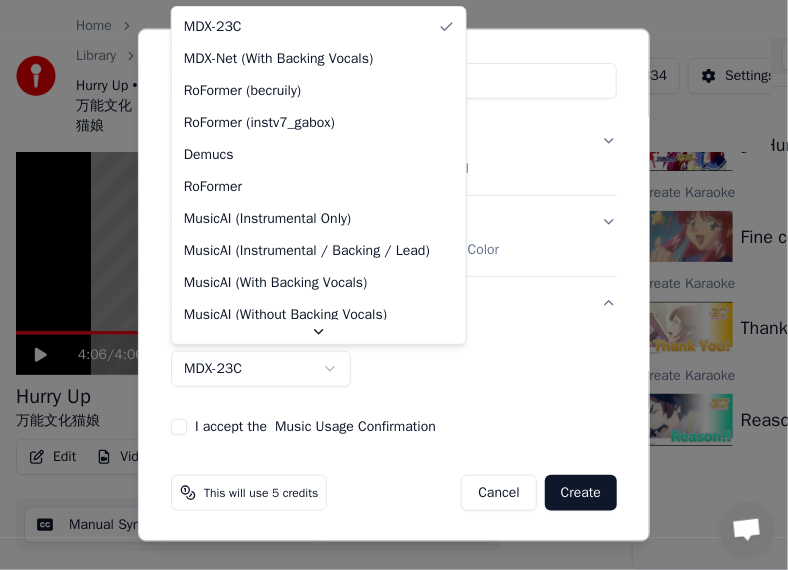 click on "**********" at bounding box center [385, 171] 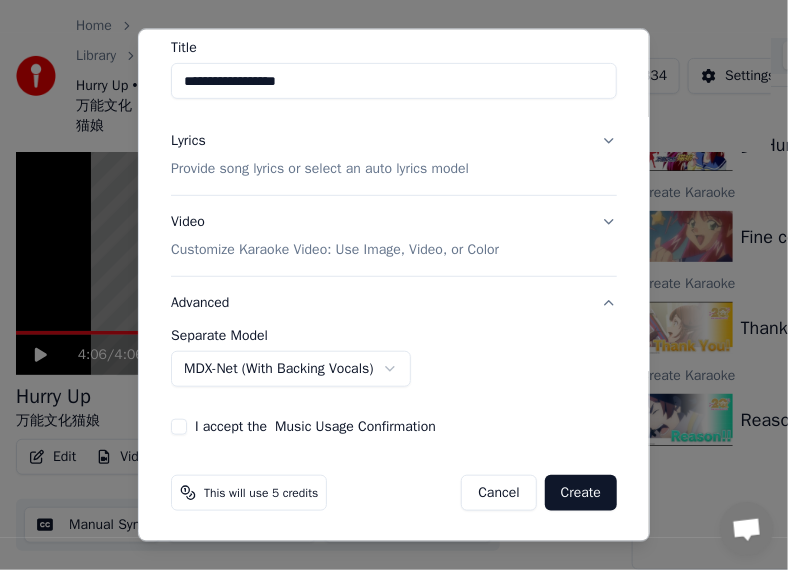 click on "I accept the   Music Usage Confirmation" at bounding box center [179, 426] 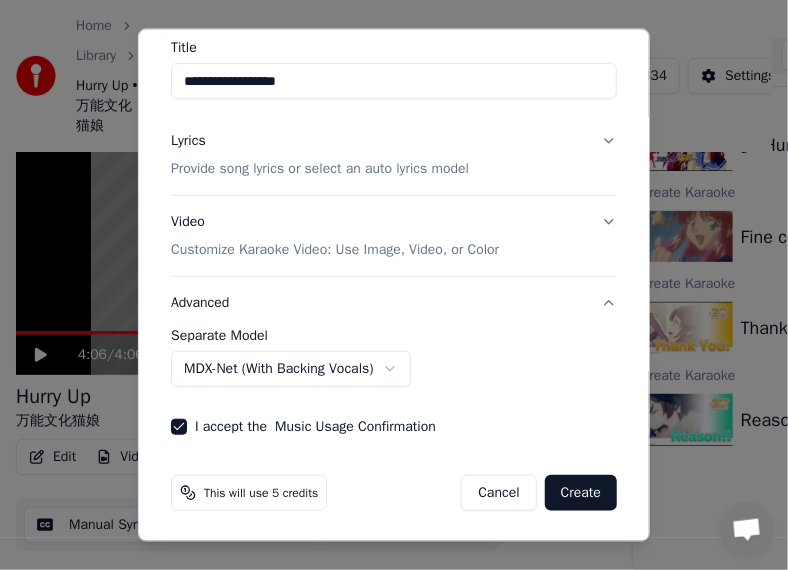click on "Create" at bounding box center (581, 492) 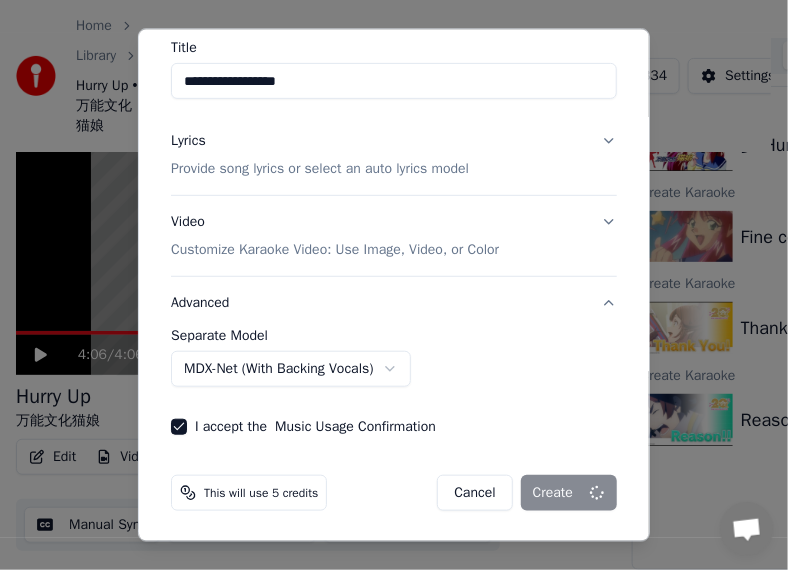 scroll, scrollTop: 166, scrollLeft: 0, axis: vertical 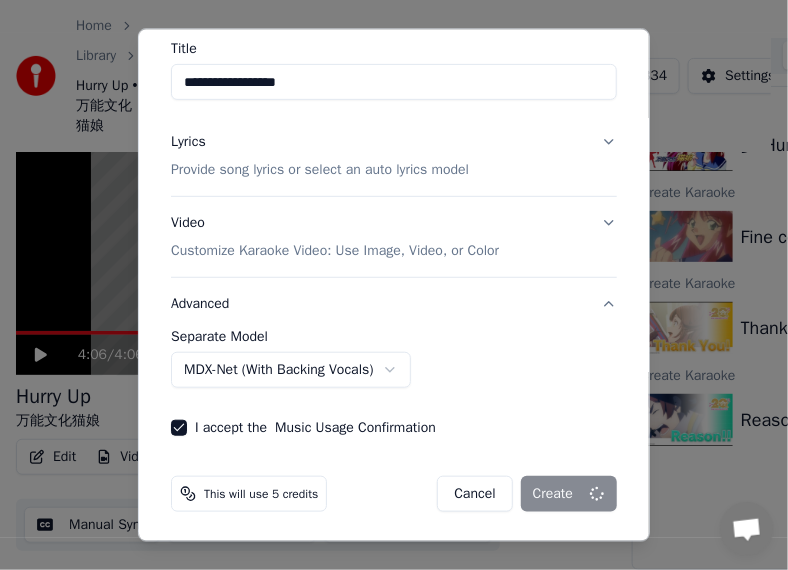 select on "******" 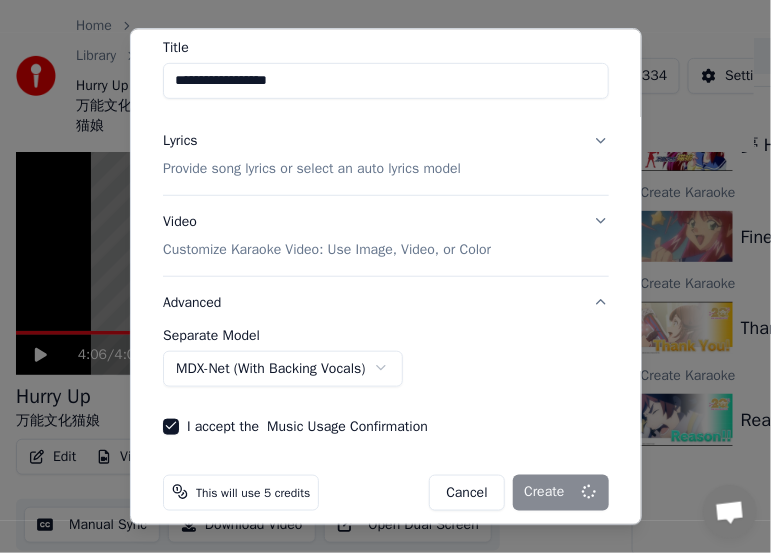 type 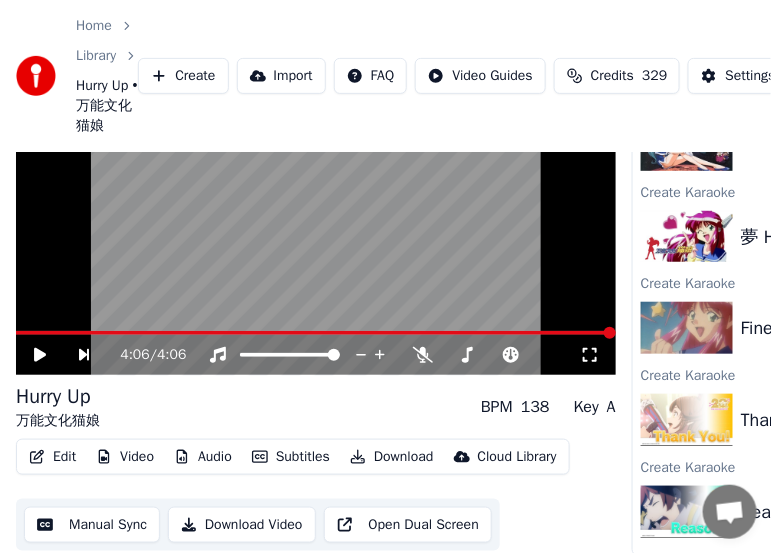 click on "Home Library Hurry Up • 万能文化猫娘 Create Import FAQ Video Guides Credits 329 Settings" at bounding box center [385, 76] 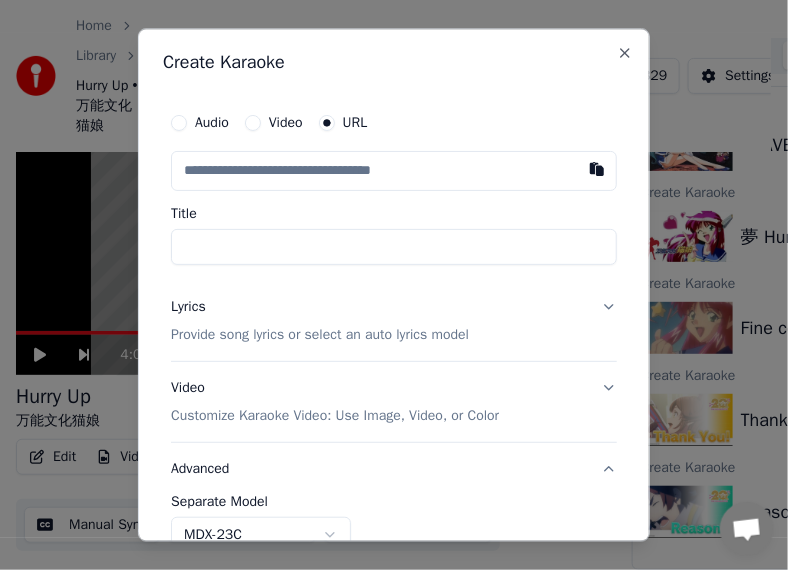 click at bounding box center (394, 172) 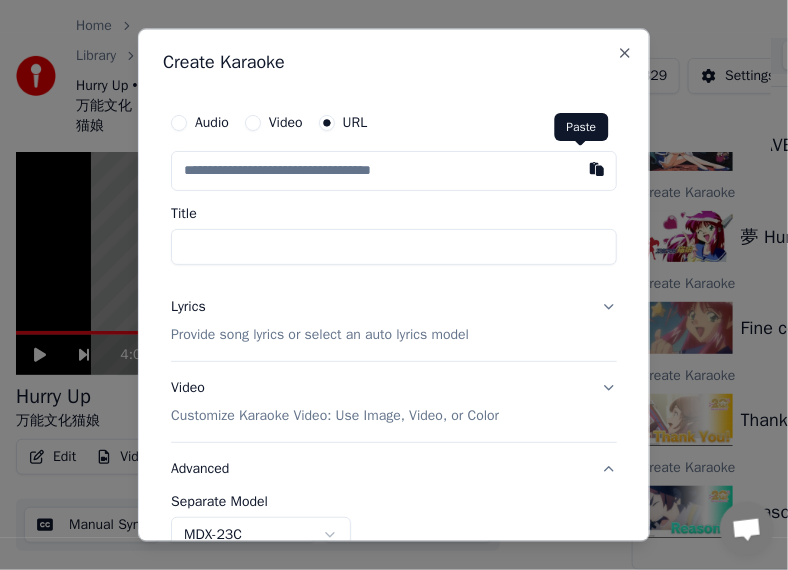 click at bounding box center [597, 170] 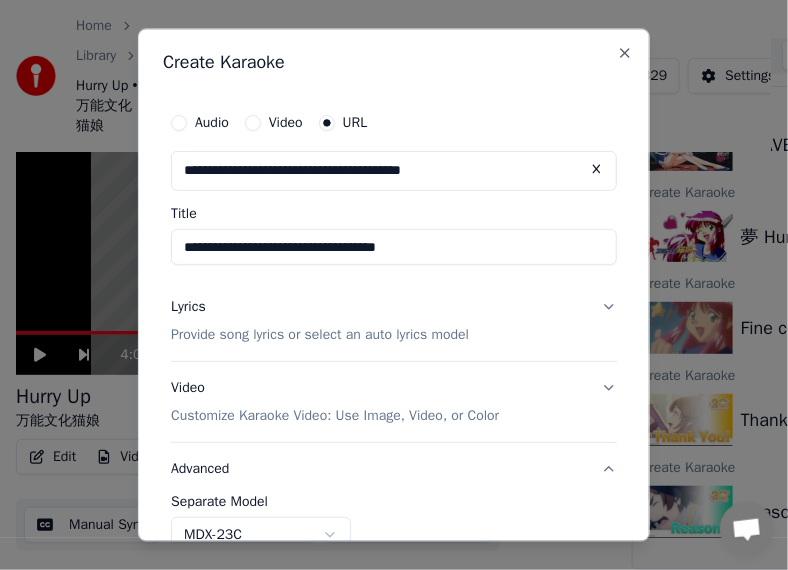 drag, startPoint x: 404, startPoint y: 253, endPoint x: 168, endPoint y: 246, distance: 236.10379 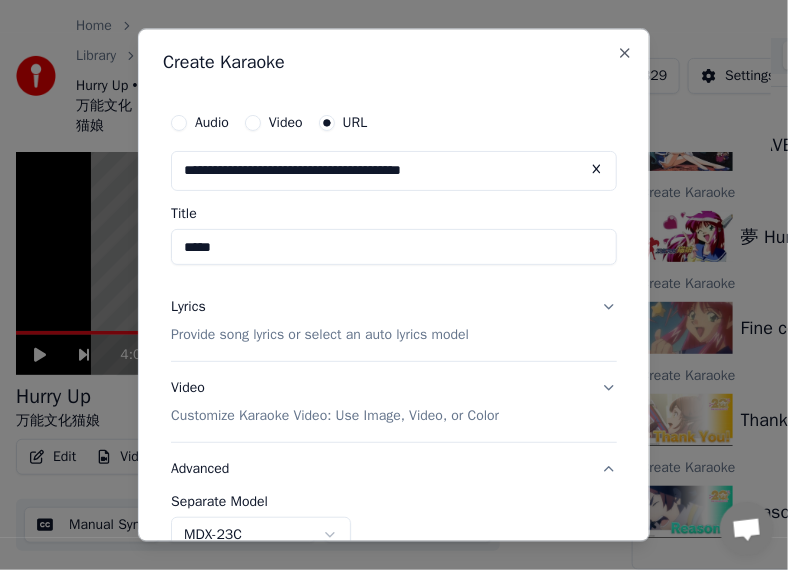 click on "*****" at bounding box center (394, 248) 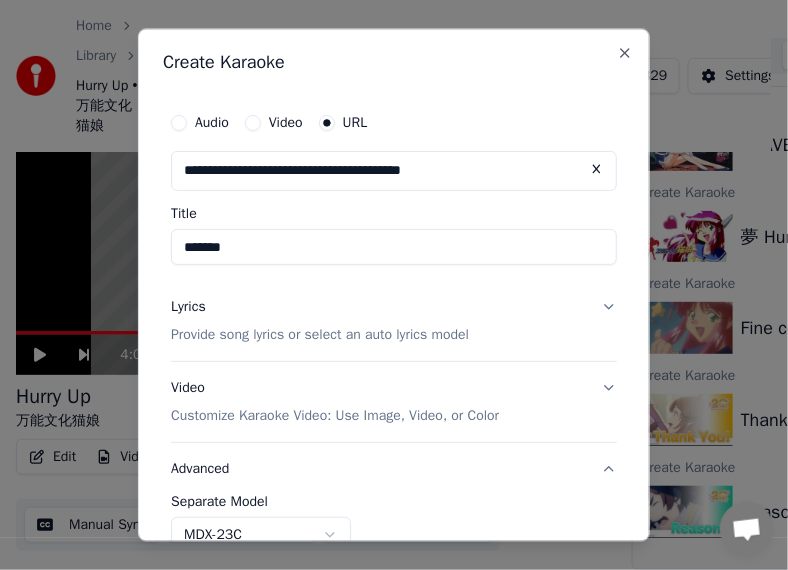paste on "**********" 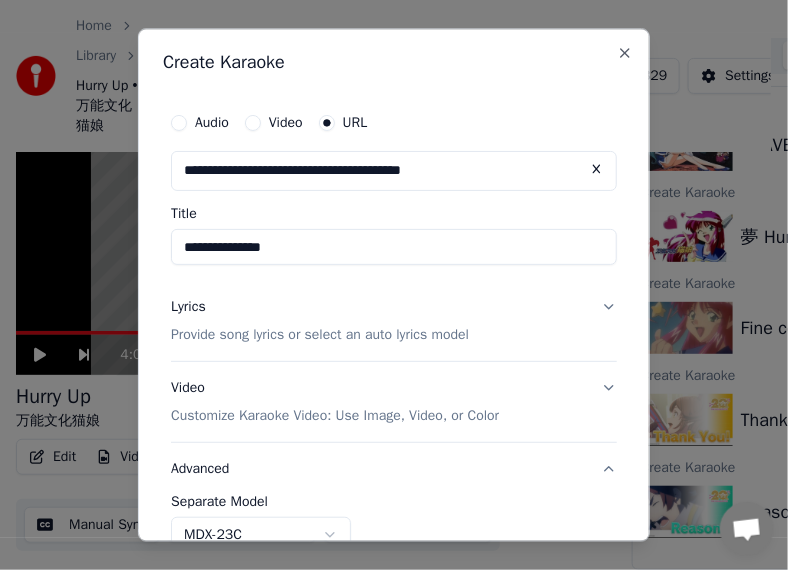 type on "**********" 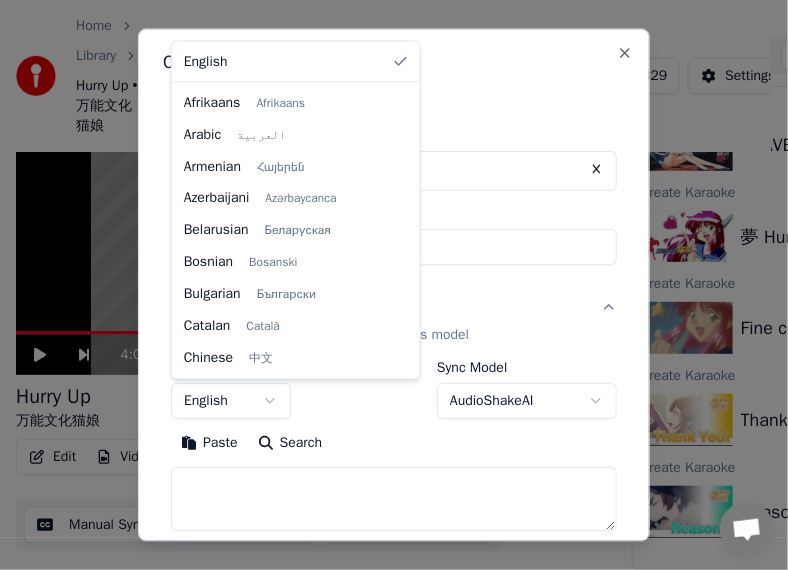 click on "**********" at bounding box center [385, 171] 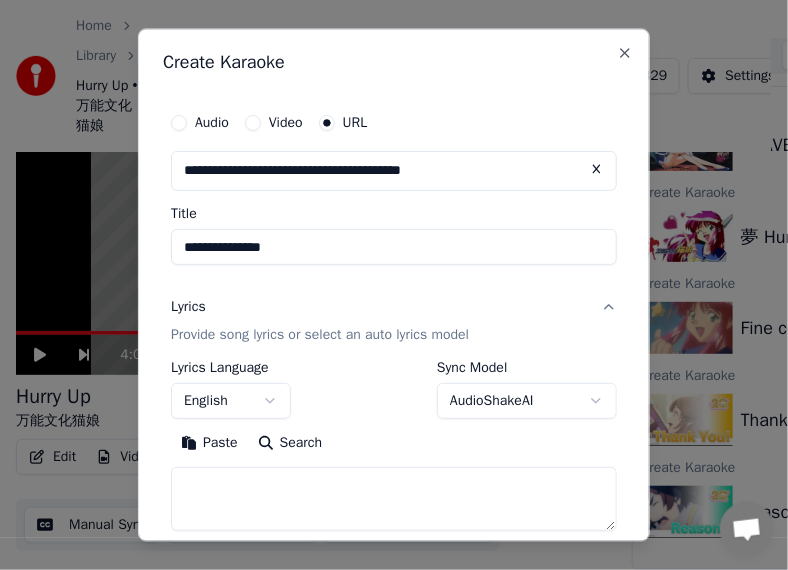 click on "**********" at bounding box center (394, 185) 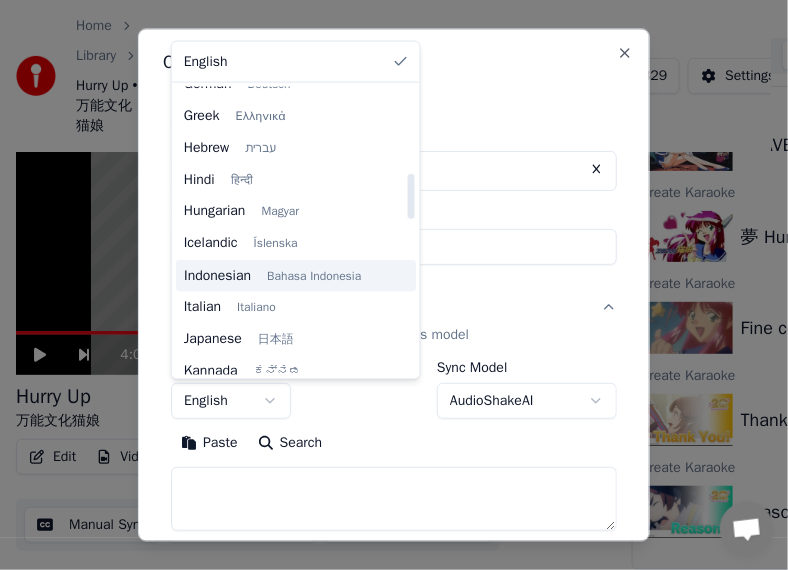 scroll, scrollTop: 600, scrollLeft: 0, axis: vertical 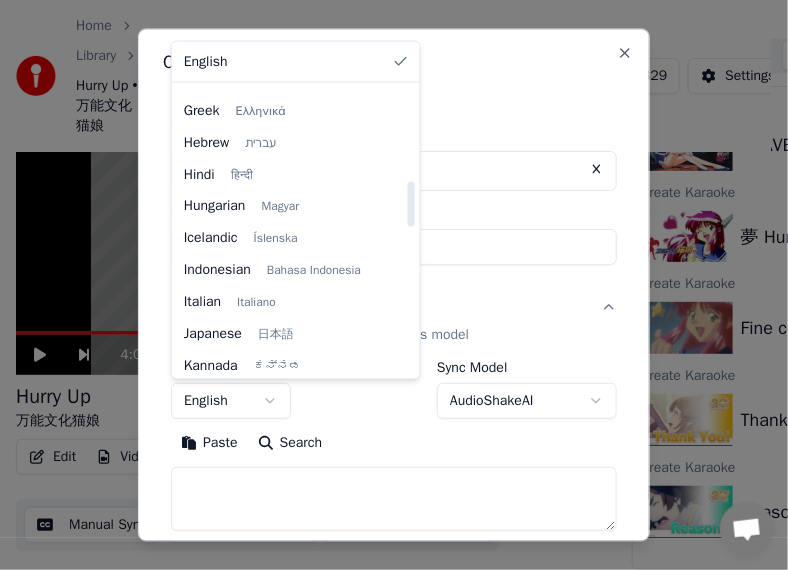 select on "**" 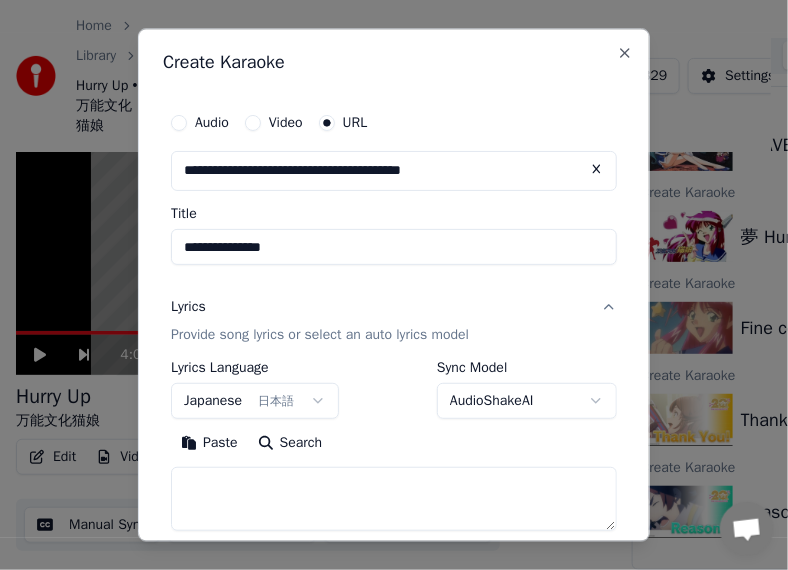click on "Paste" at bounding box center [209, 443] 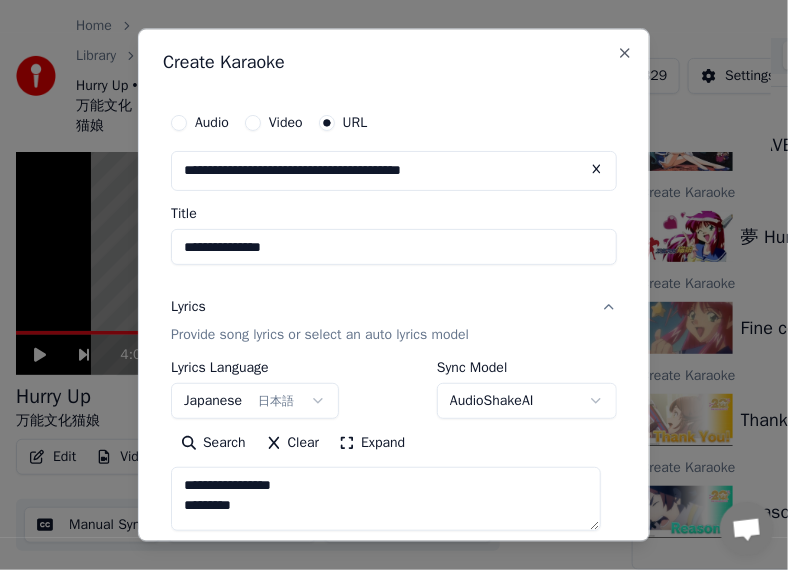 scroll, scrollTop: 280, scrollLeft: 0, axis: vertical 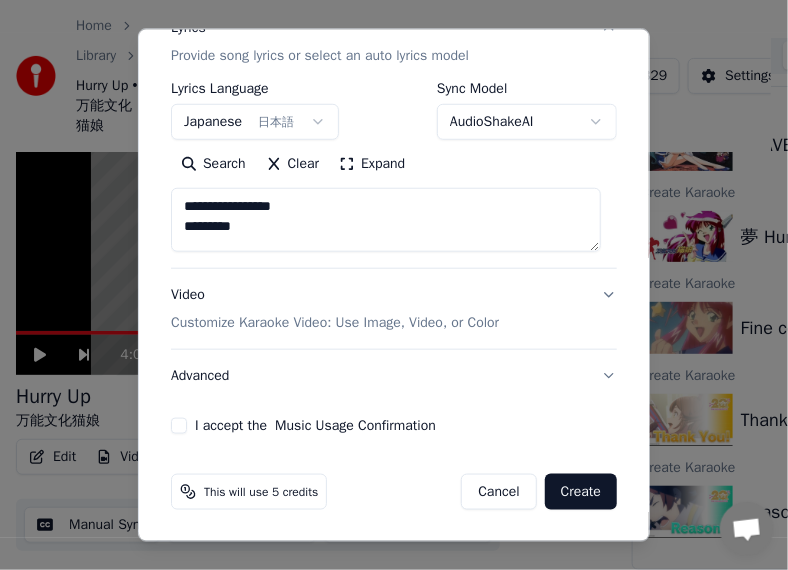 click on "Video Customize Karaoke Video: Use Image, Video, or Color" at bounding box center [394, 308] 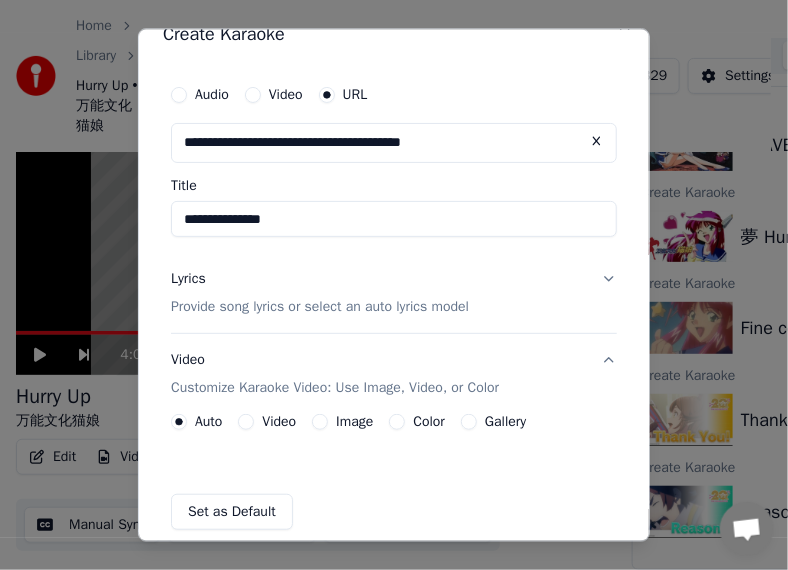 scroll, scrollTop: 26, scrollLeft: 0, axis: vertical 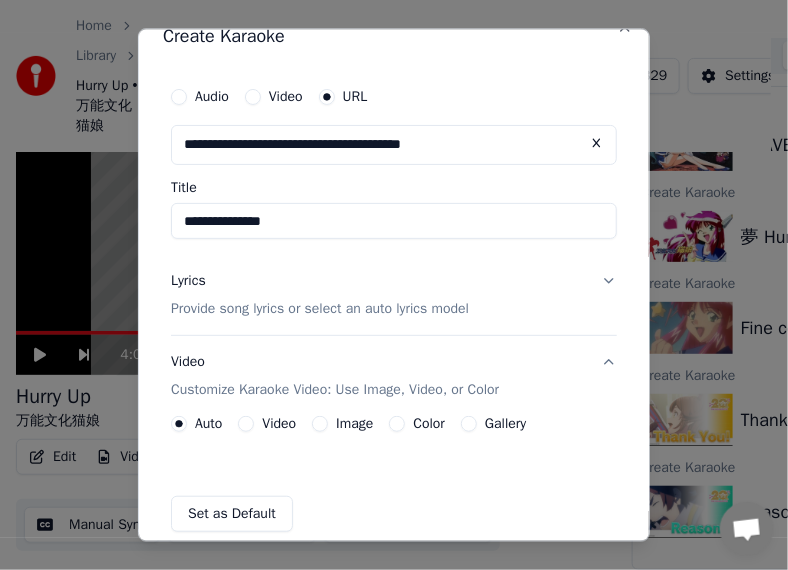 click on "Lyrics Provide song lyrics or select an auto lyrics model" at bounding box center [394, 296] 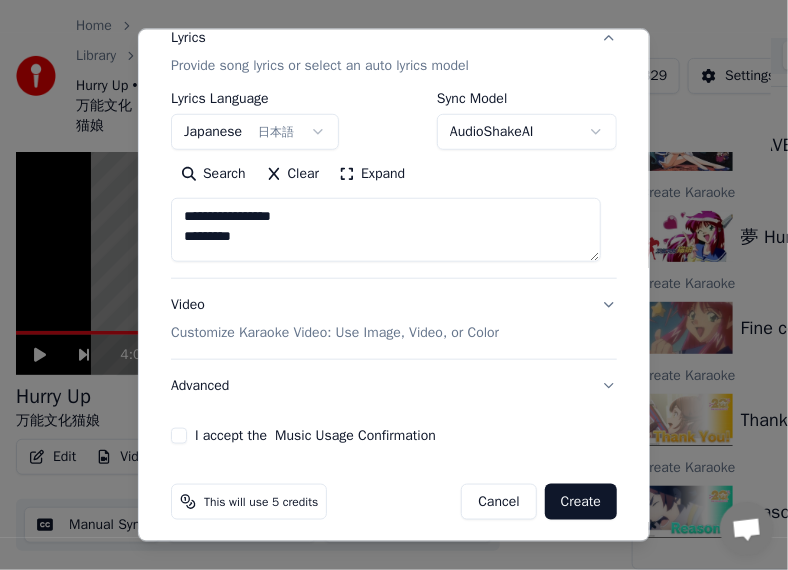 scroll, scrollTop: 280, scrollLeft: 0, axis: vertical 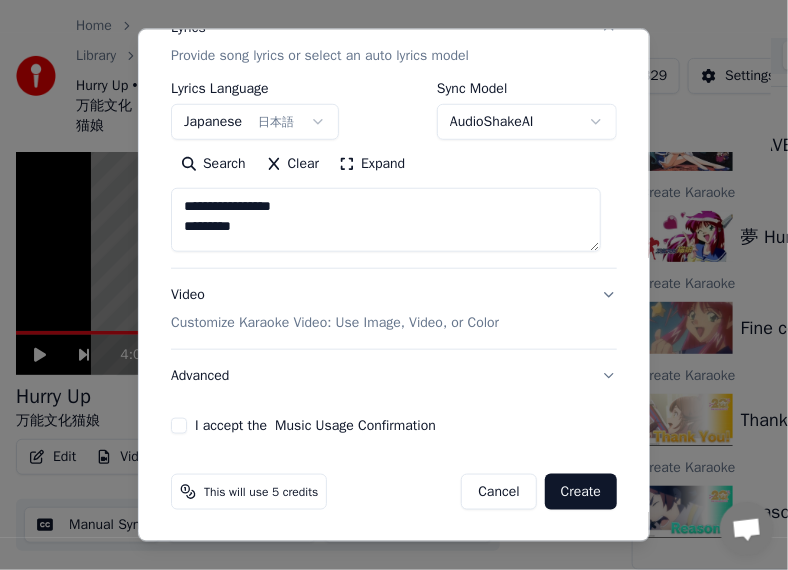 click on "Advanced" at bounding box center (394, 375) 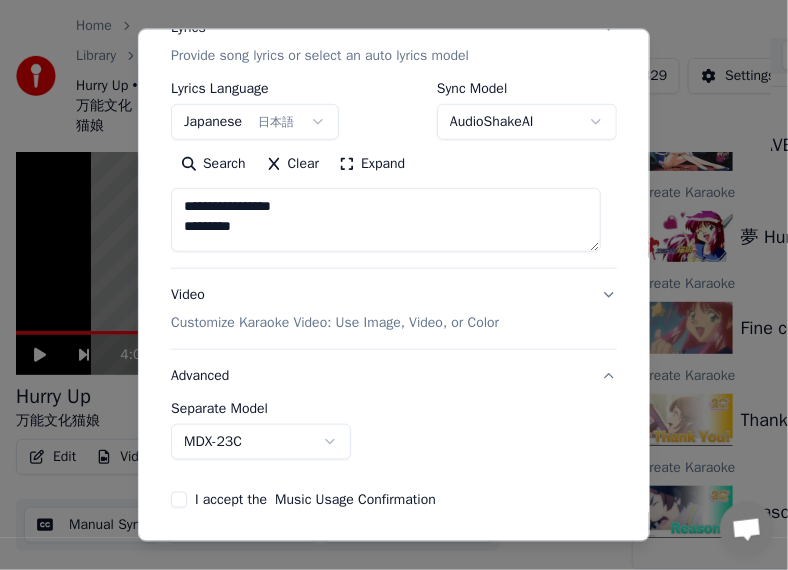 scroll, scrollTop: 167, scrollLeft: 0, axis: vertical 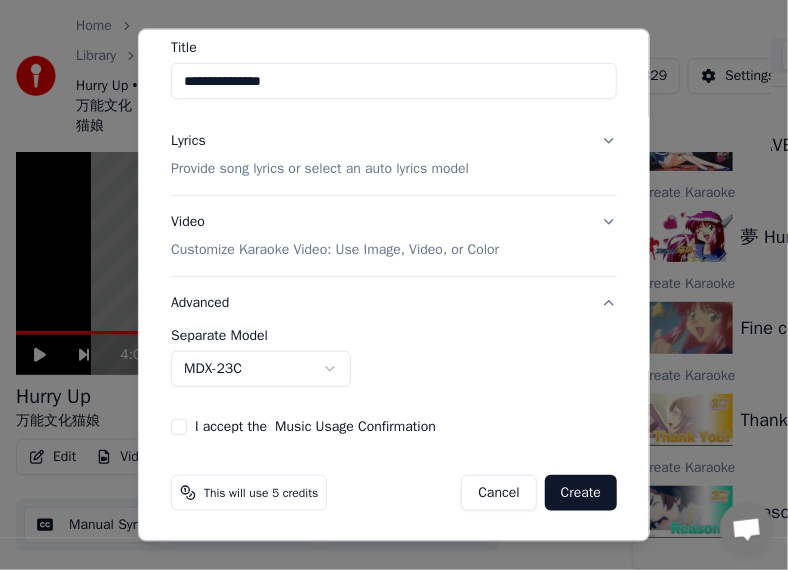 click on "Advanced" at bounding box center (394, 302) 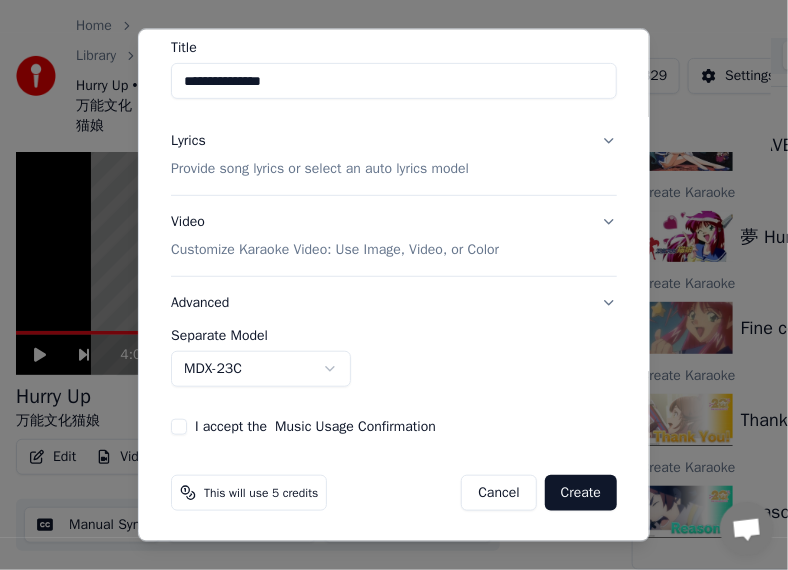 scroll, scrollTop: 93, scrollLeft: 0, axis: vertical 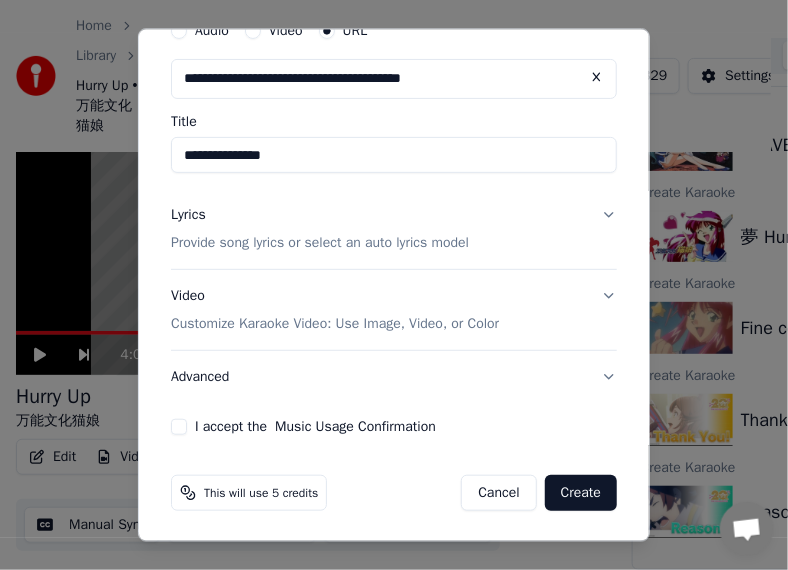 click on "Advanced" at bounding box center (394, 376) 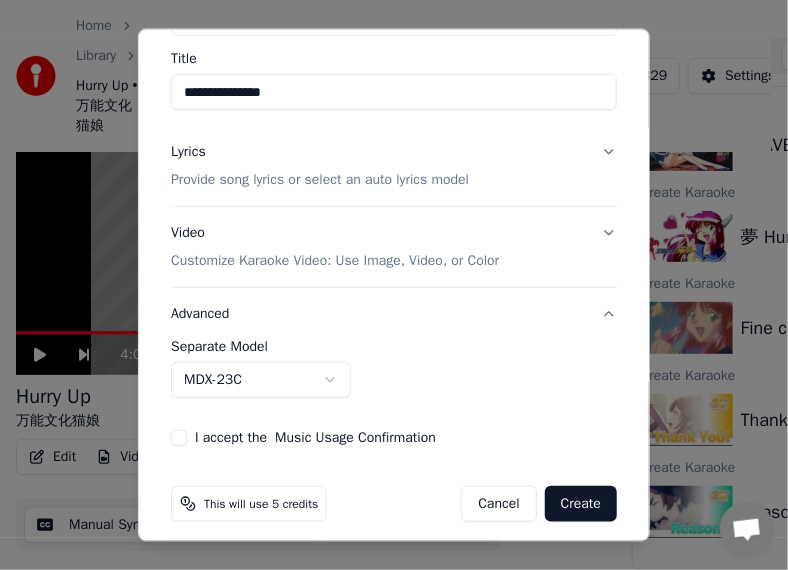 scroll, scrollTop: 167, scrollLeft: 0, axis: vertical 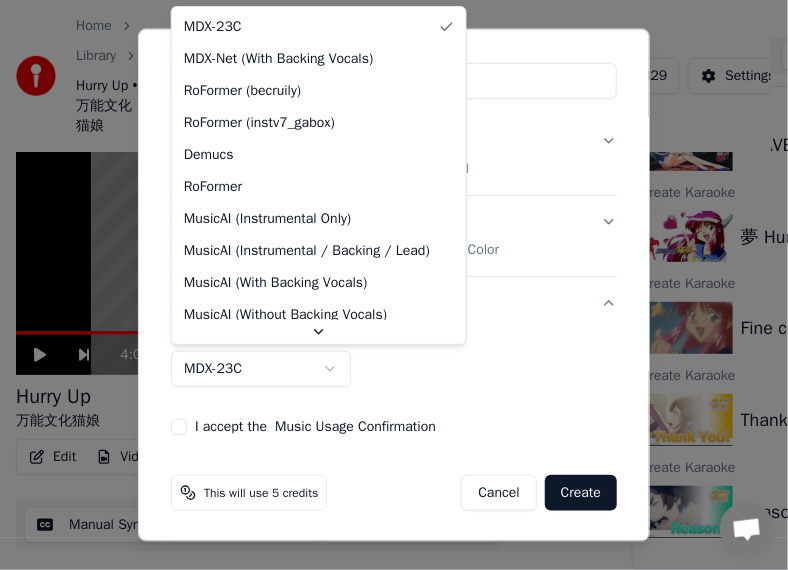 click on "**********" at bounding box center (385, 171) 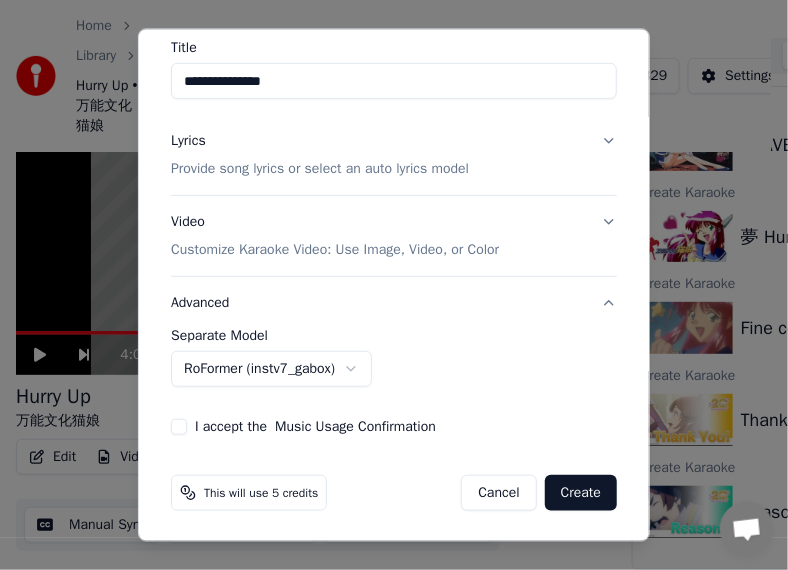 click on "I accept the   Music Usage Confirmation" at bounding box center [179, 426] 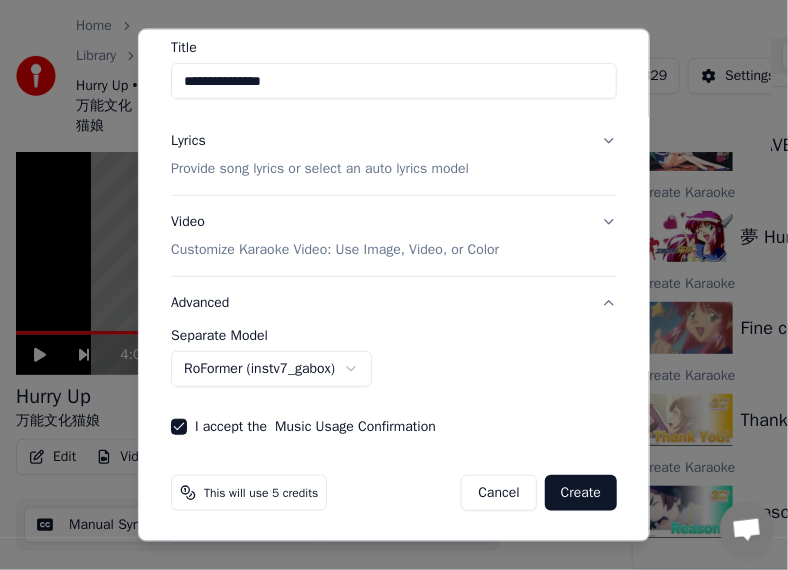 click on "Create" at bounding box center [581, 492] 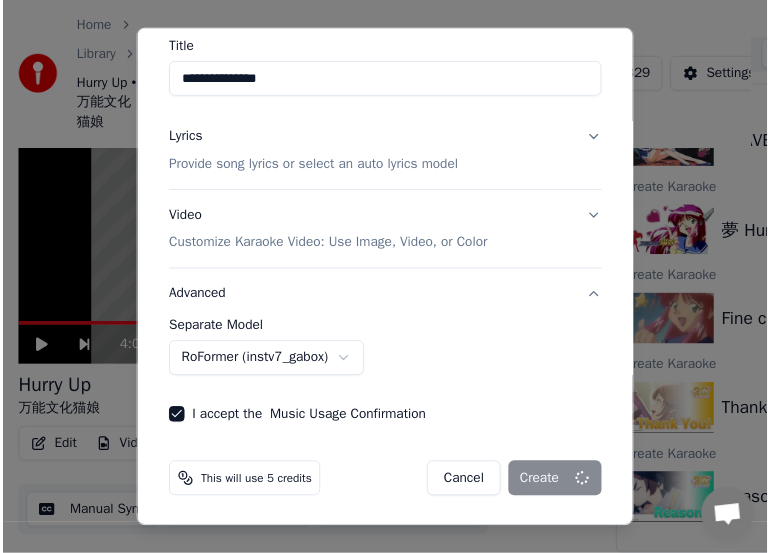 scroll, scrollTop: 166, scrollLeft: 0, axis: vertical 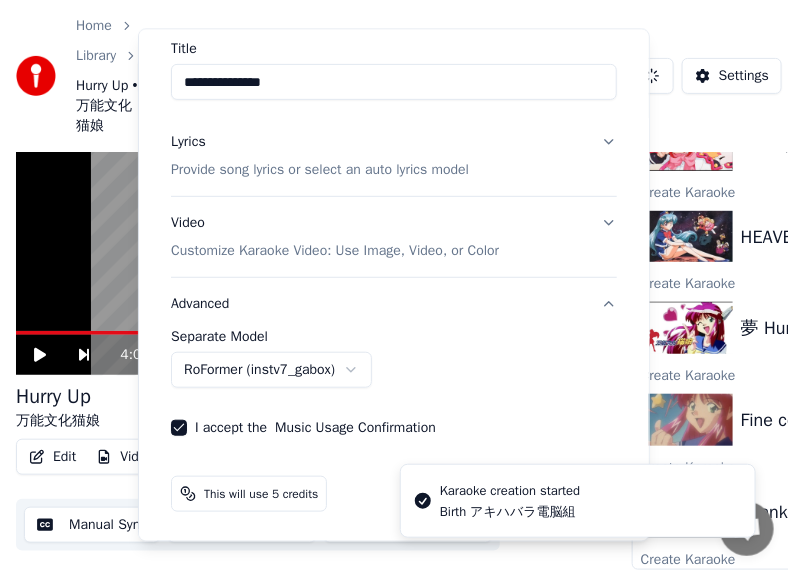 select on "******" 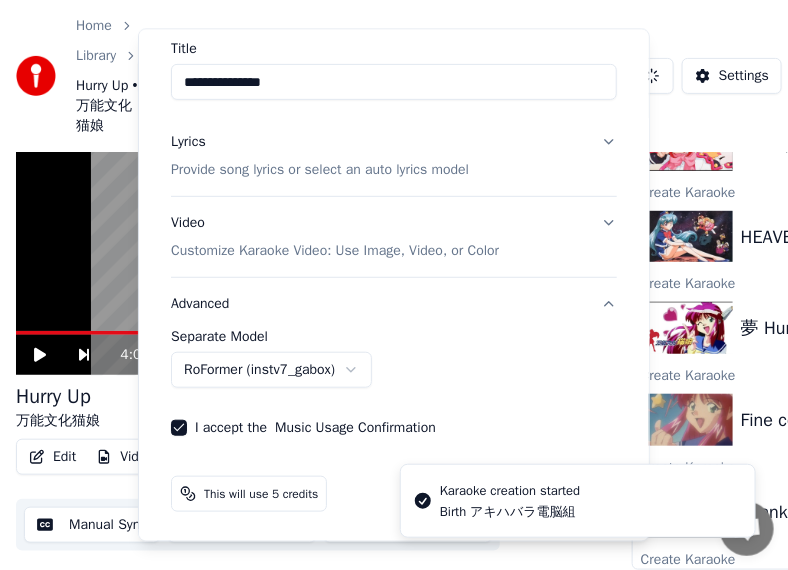 type 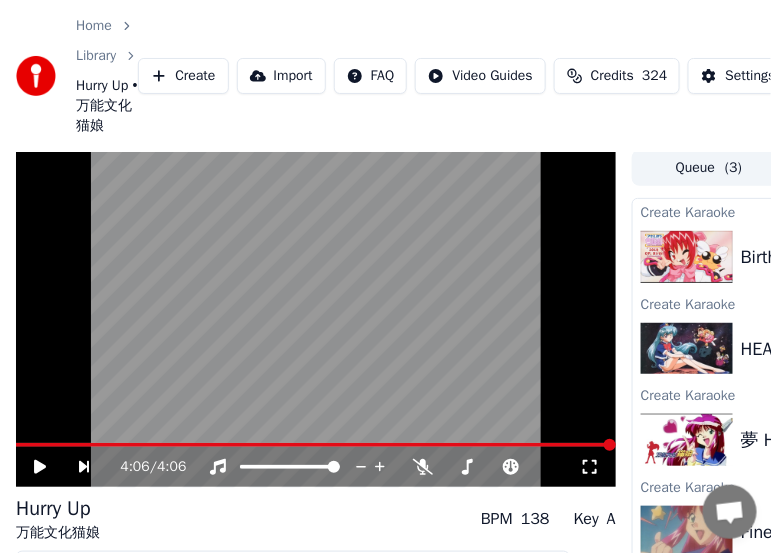 scroll, scrollTop: 0, scrollLeft: 0, axis: both 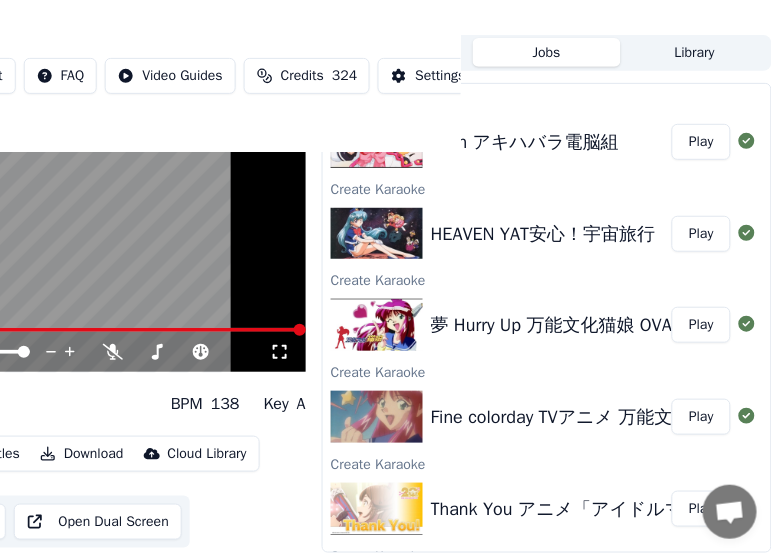 click on "4:06  /  4:06 Hurry Up 万能文化猫娘 BPM 138 Key A Edit Video Audio Subtitles Download Cloud Library Manual Sync Download Video Open Dual Screen" at bounding box center [6, 294] 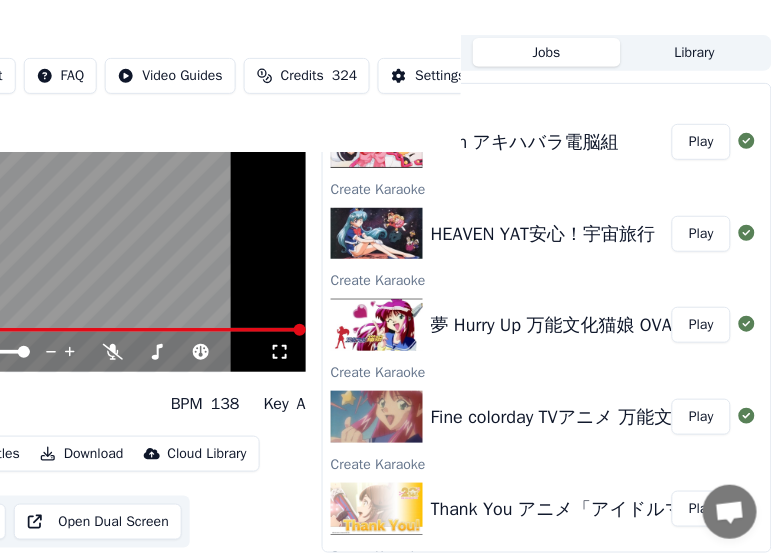 click on "4:06  /  4:06 Hurry Up 万能文化猫娘 BPM 138 Key A Edit Video Audio Subtitles Download Cloud Library Manual Sync Download Video Open Dual Screen" at bounding box center (6, 294) 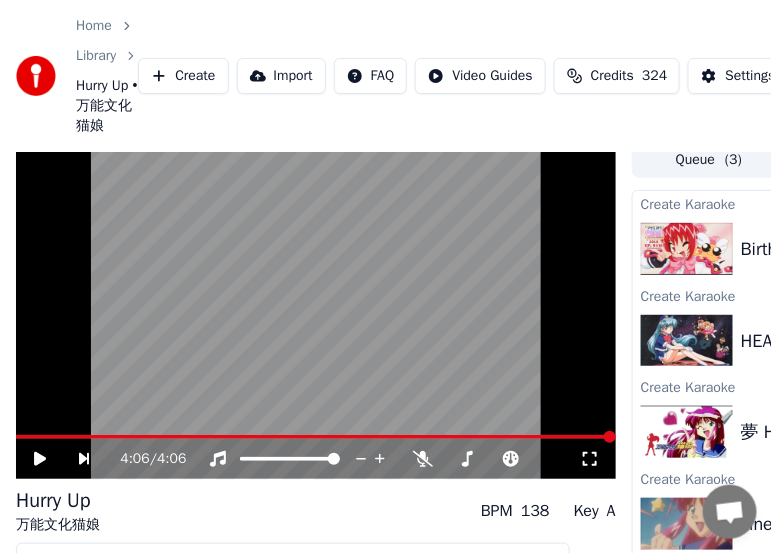 scroll, scrollTop: 0, scrollLeft: 0, axis: both 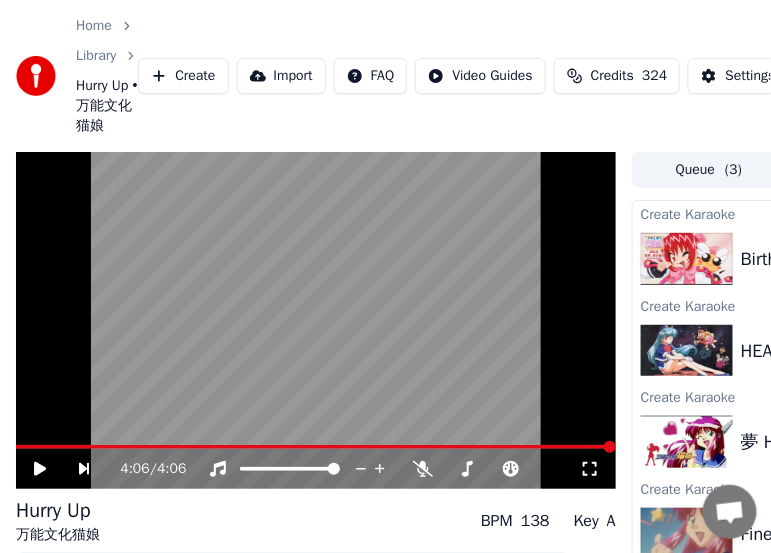click on "Home Library Hurry Up • 万能文化猫娘 Create Import FAQ Video Guides Credits 324 Settings" at bounding box center [385, 76] 